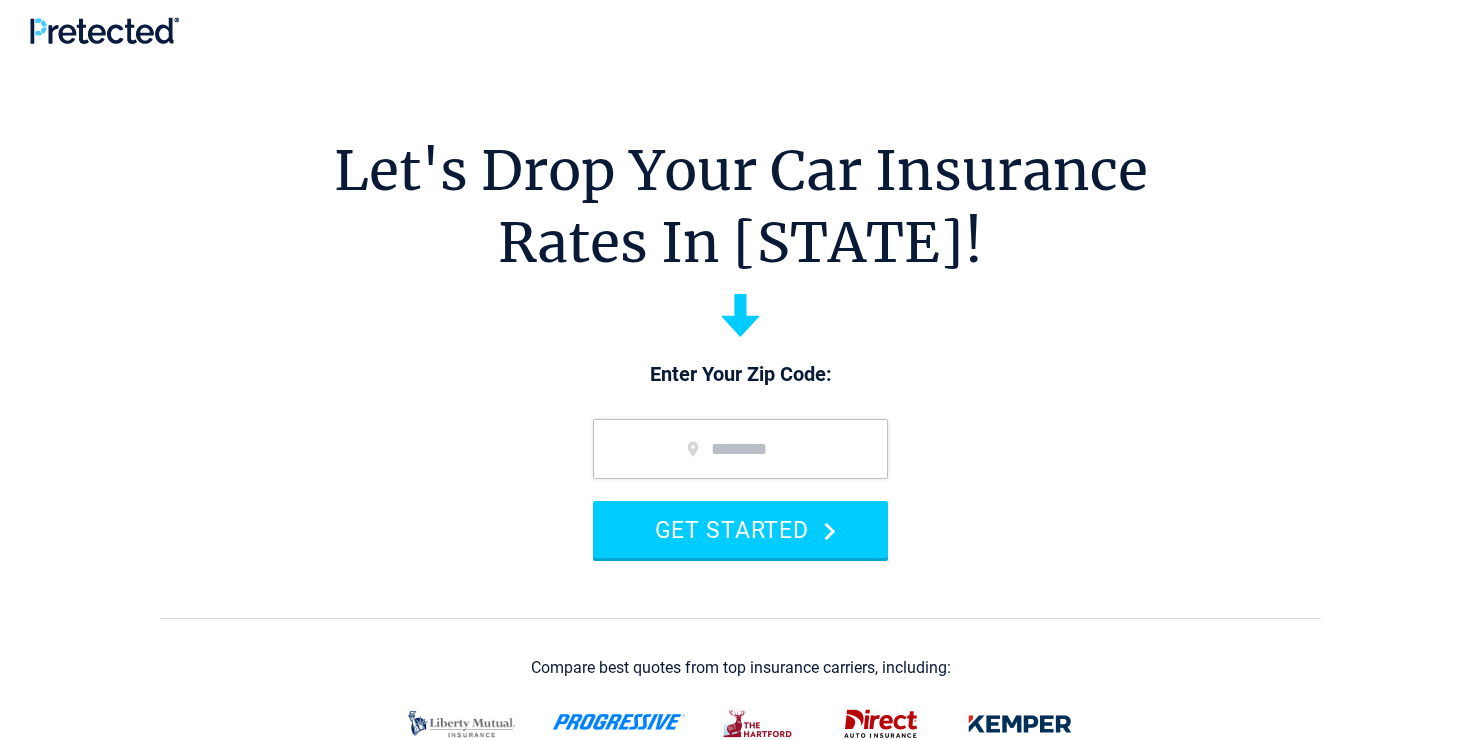 scroll, scrollTop: 0, scrollLeft: 0, axis: both 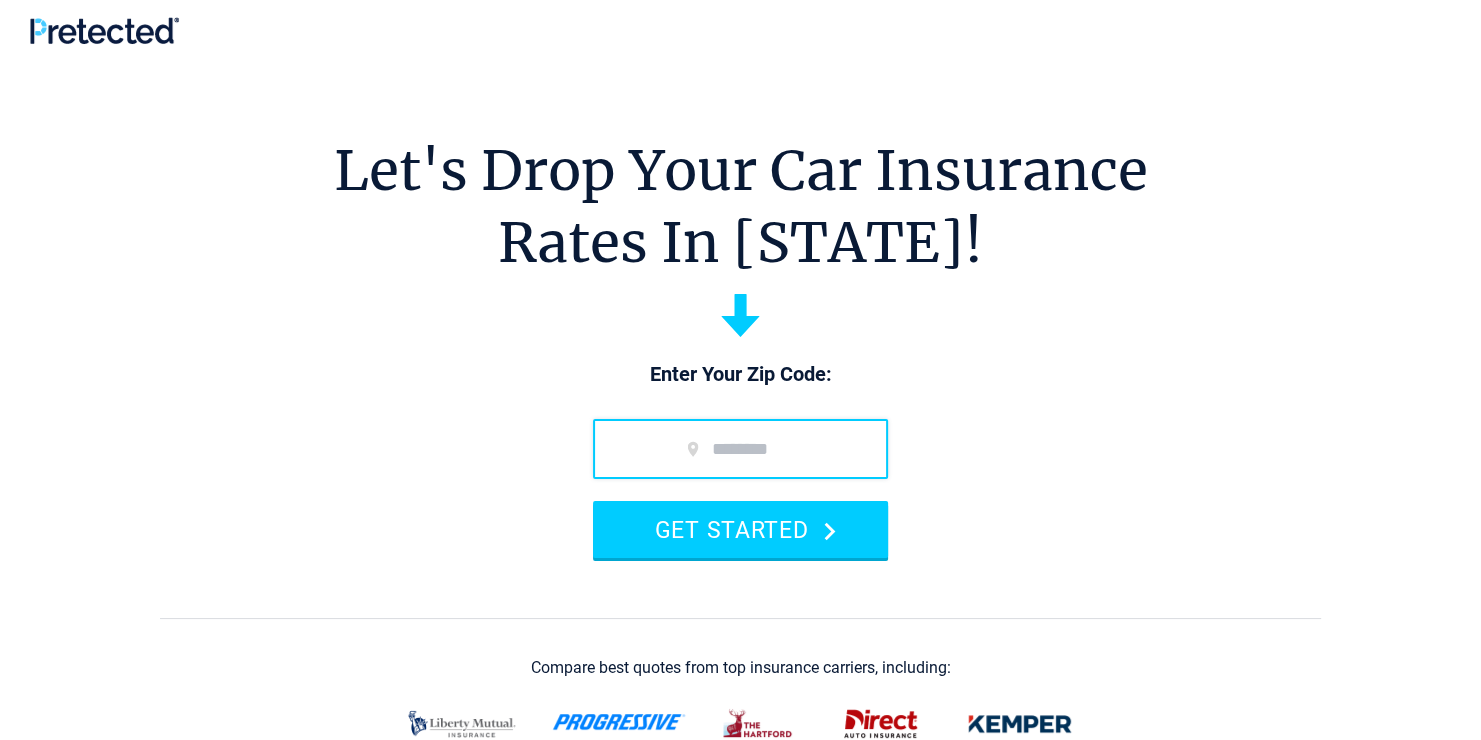 drag, startPoint x: 755, startPoint y: 484, endPoint x: 755, endPoint y: 464, distance: 20 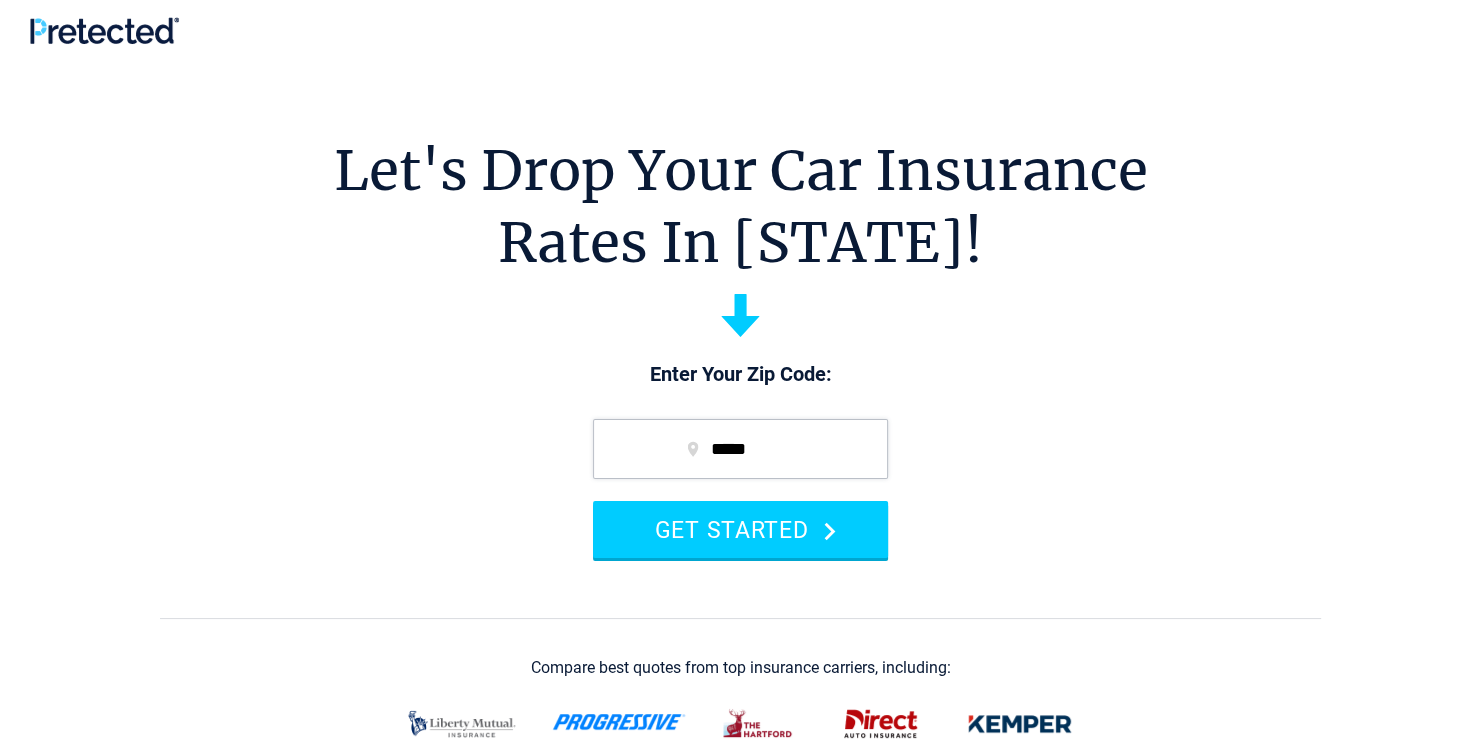 type on "*****" 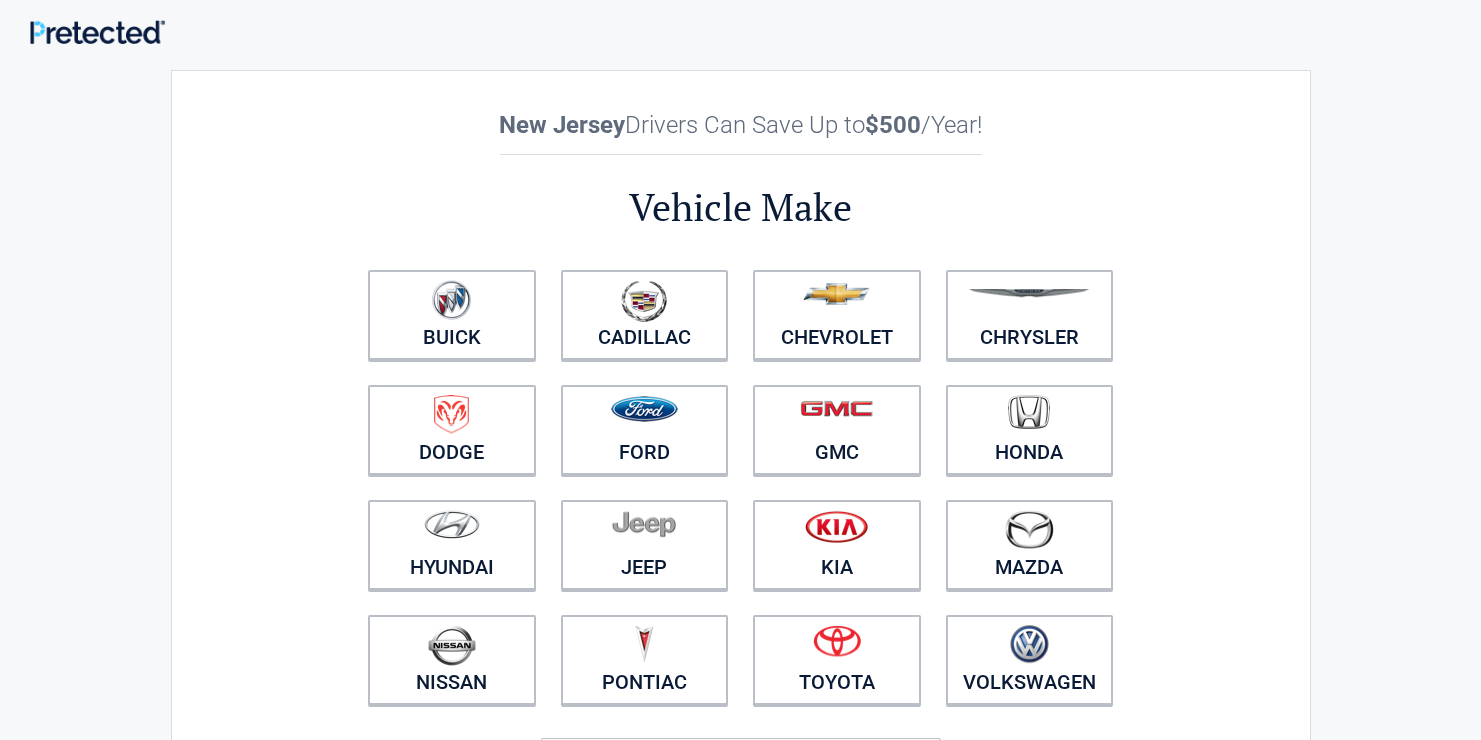 scroll, scrollTop: 0, scrollLeft: 0, axis: both 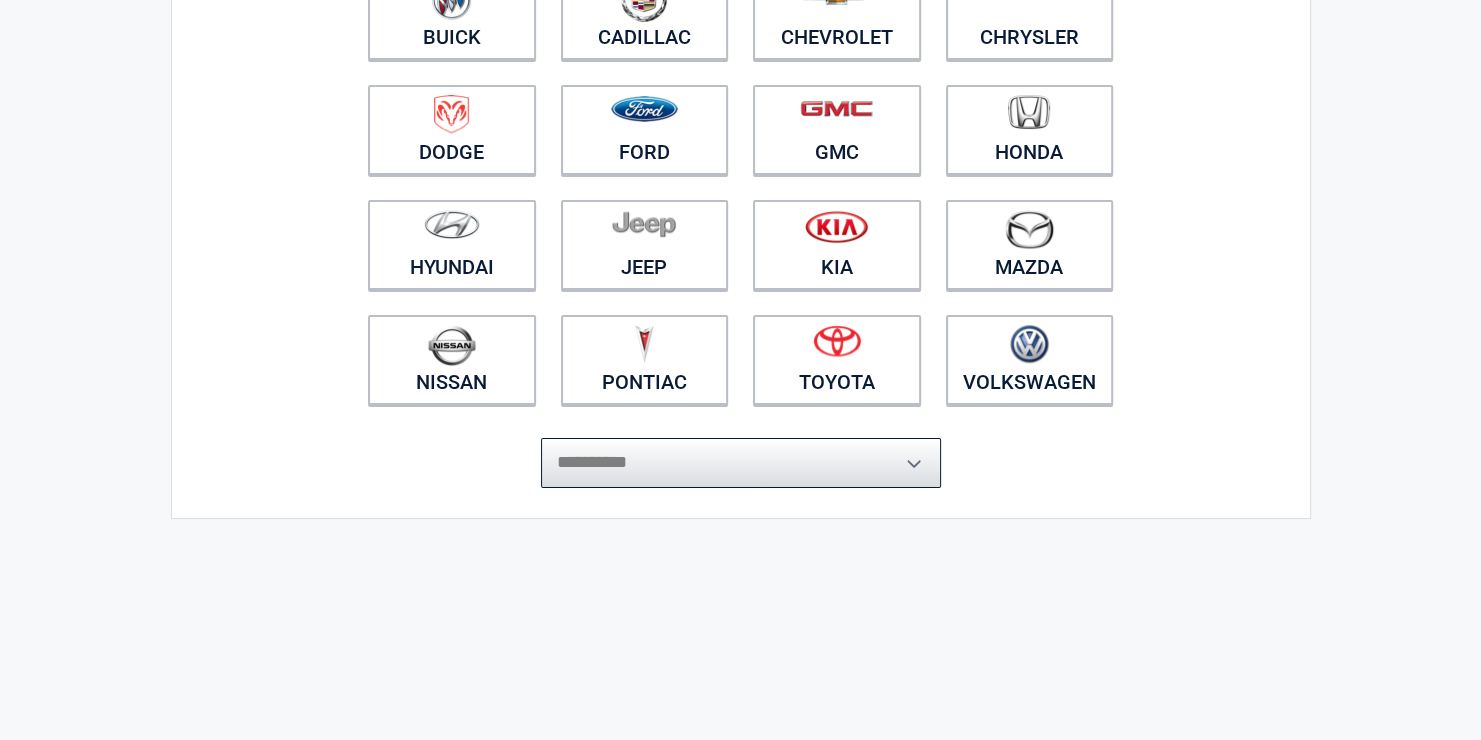 click on "**********" at bounding box center [741, 463] 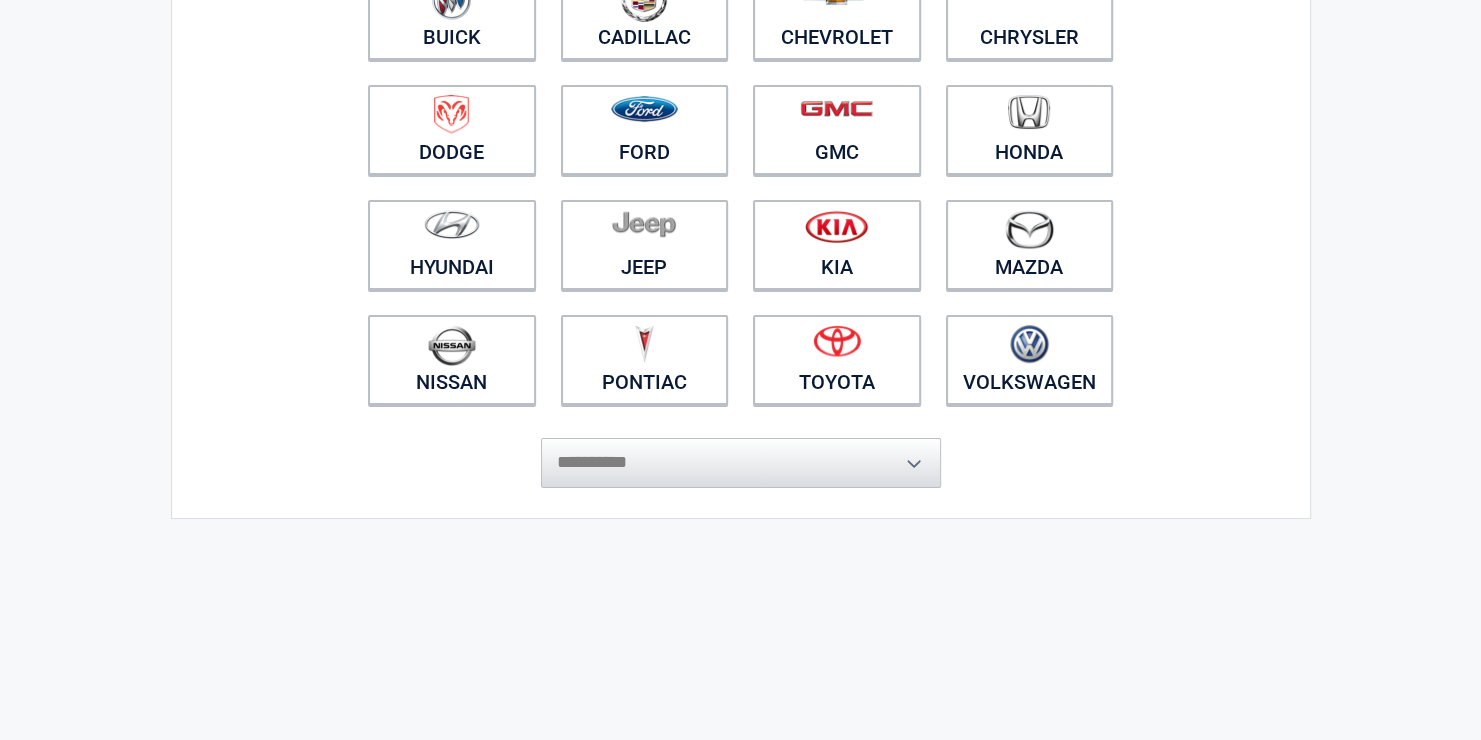 click on "**********" at bounding box center (741, 149) 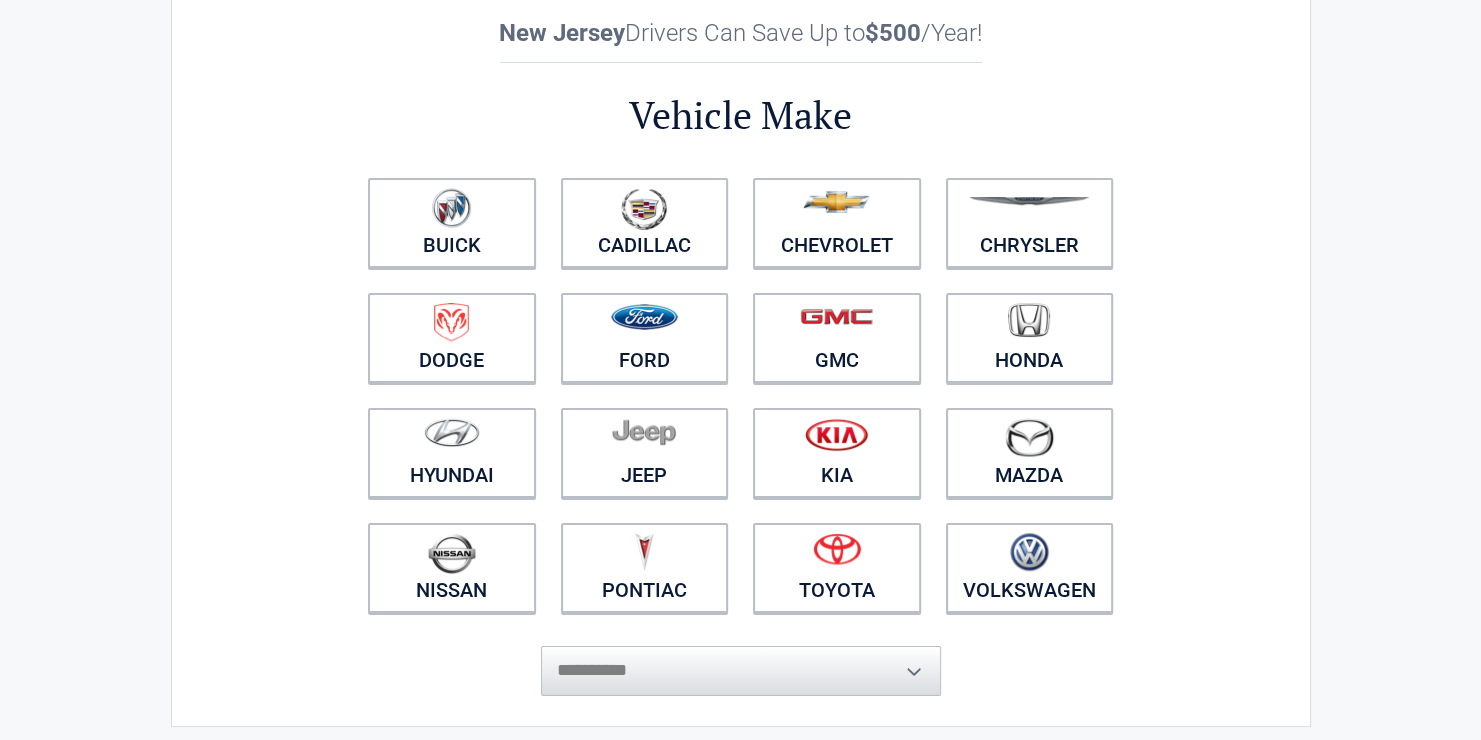 scroll, scrollTop: 100, scrollLeft: 0, axis: vertical 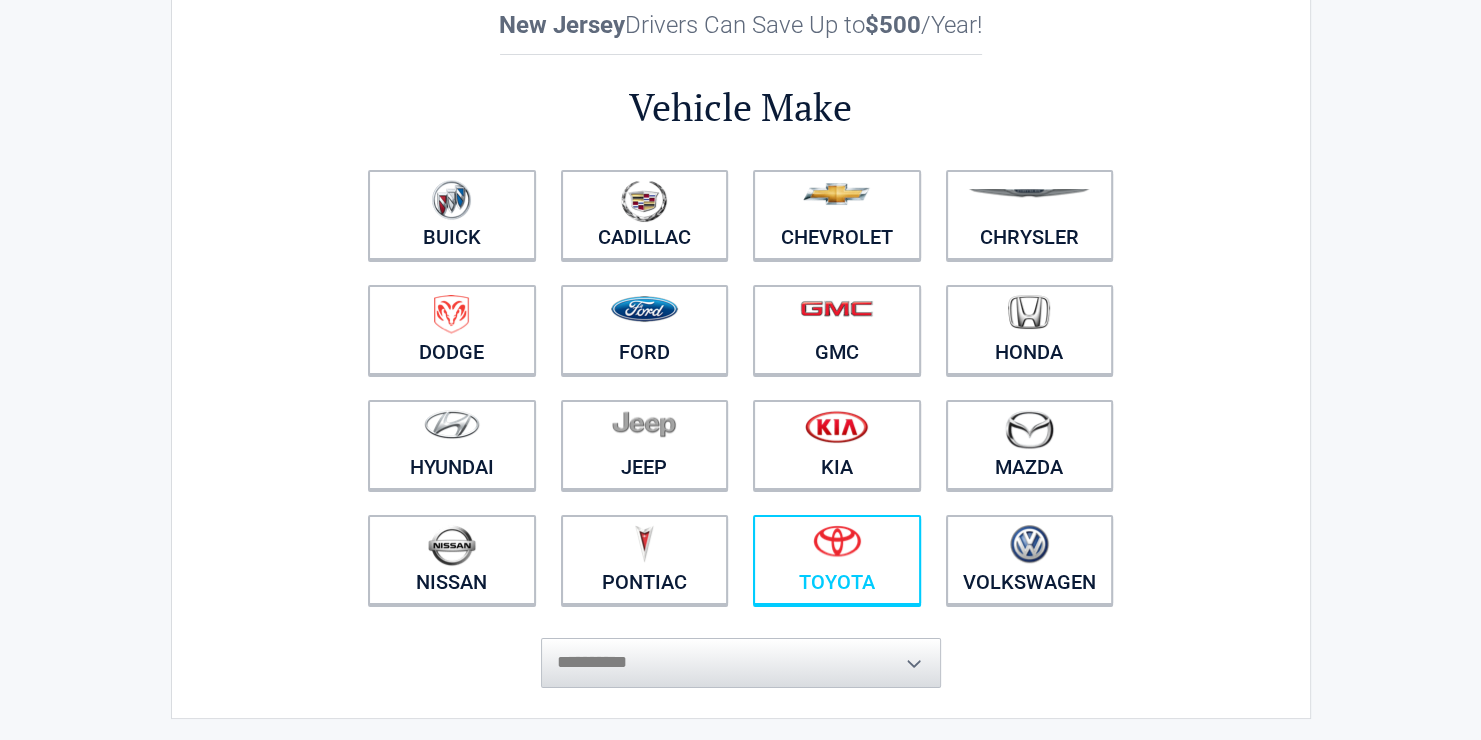 click on "Toyota" at bounding box center (837, 560) 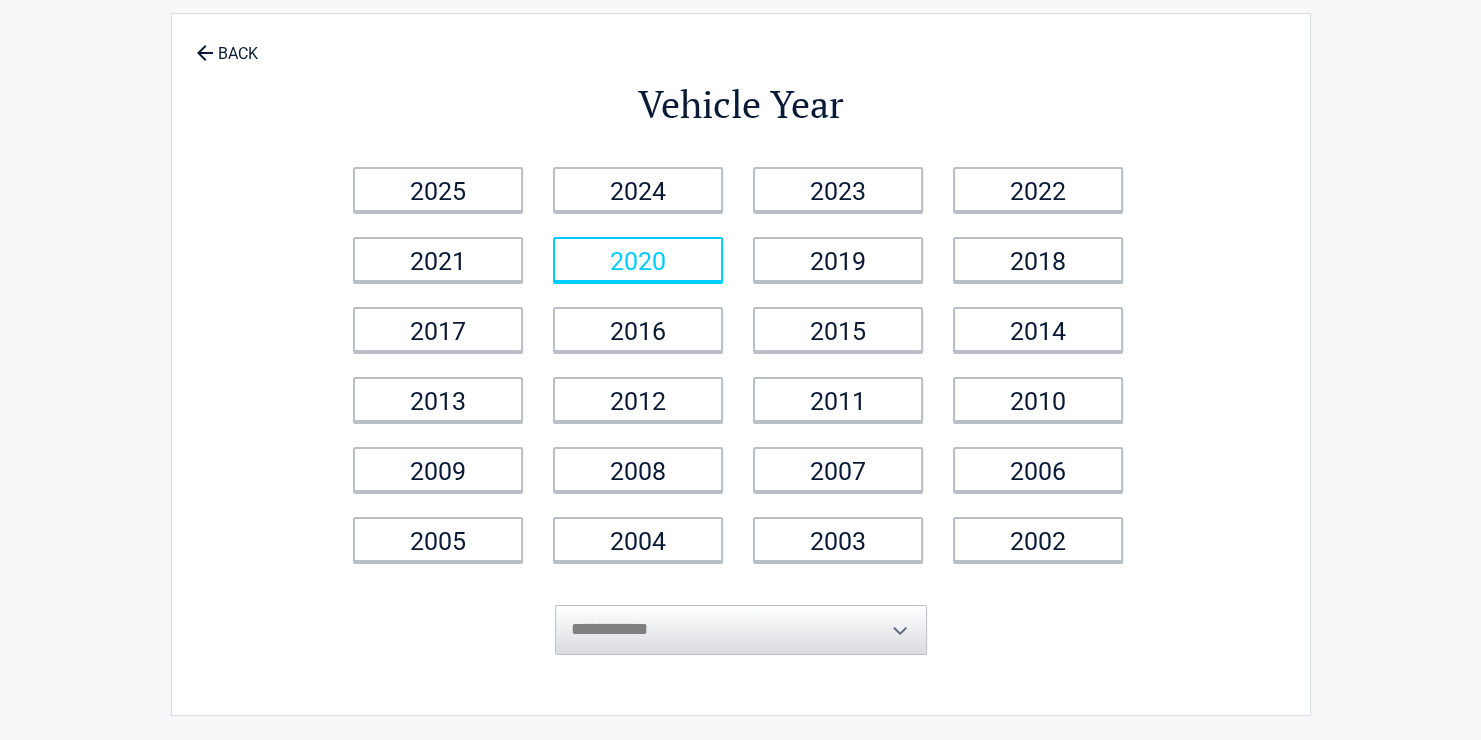 scroll, scrollTop: 0, scrollLeft: 0, axis: both 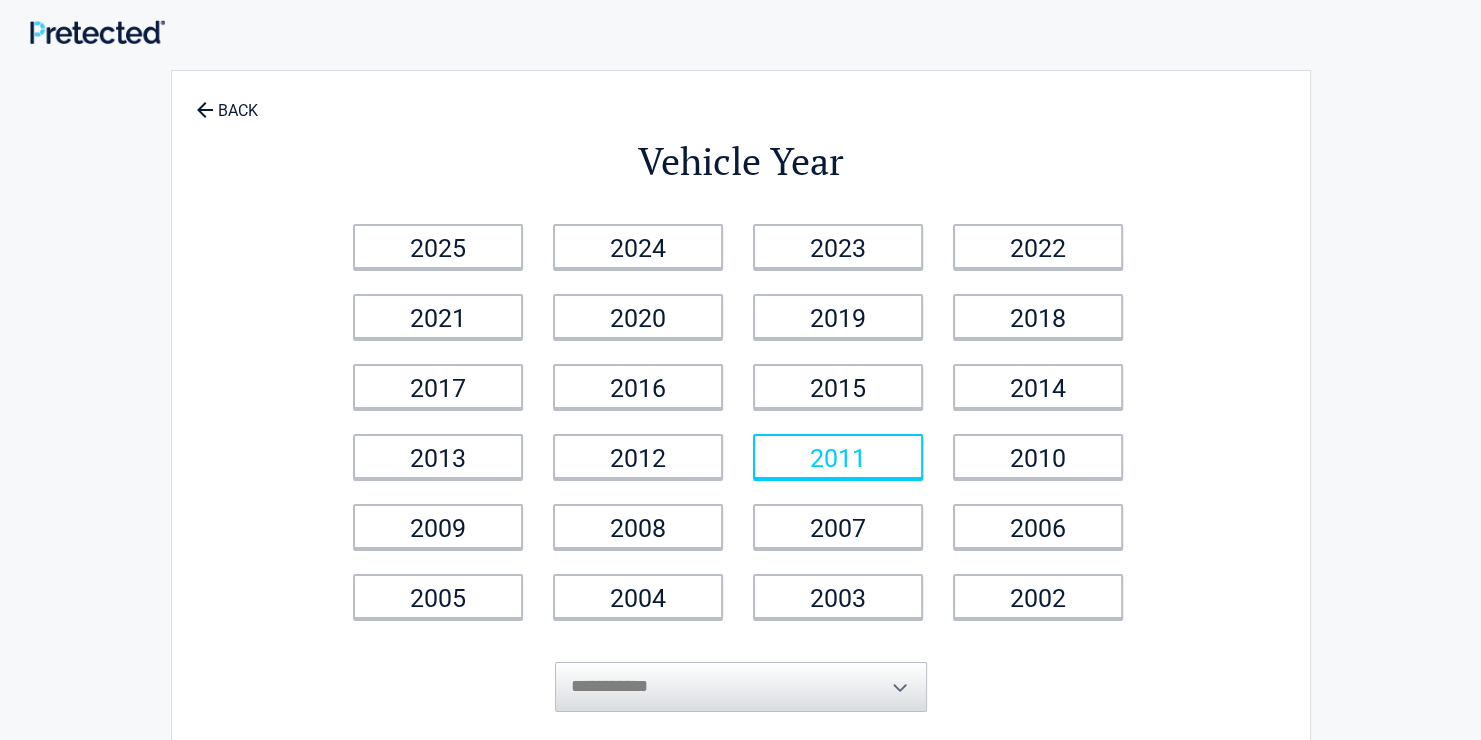click on "2011" at bounding box center [838, 456] 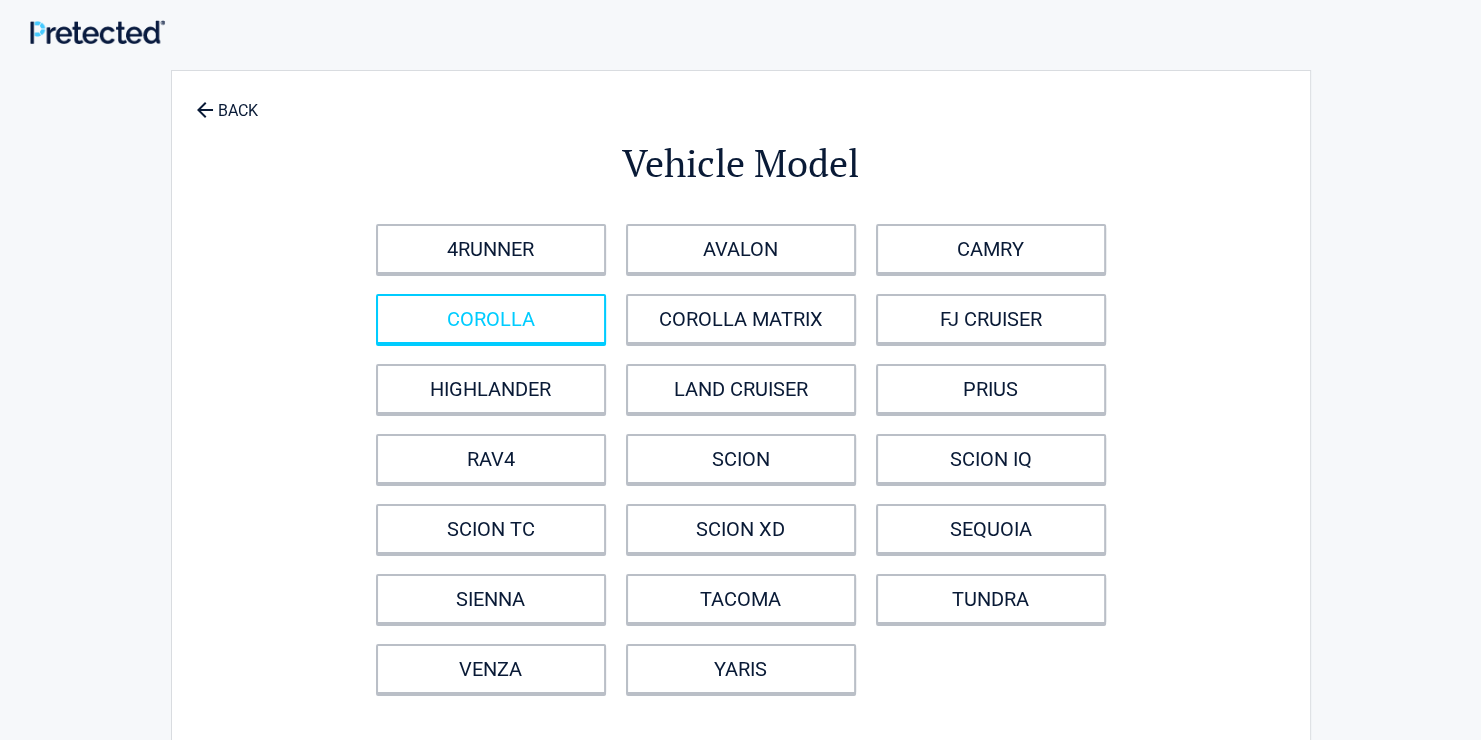 click on "COROLLA" at bounding box center [491, 319] 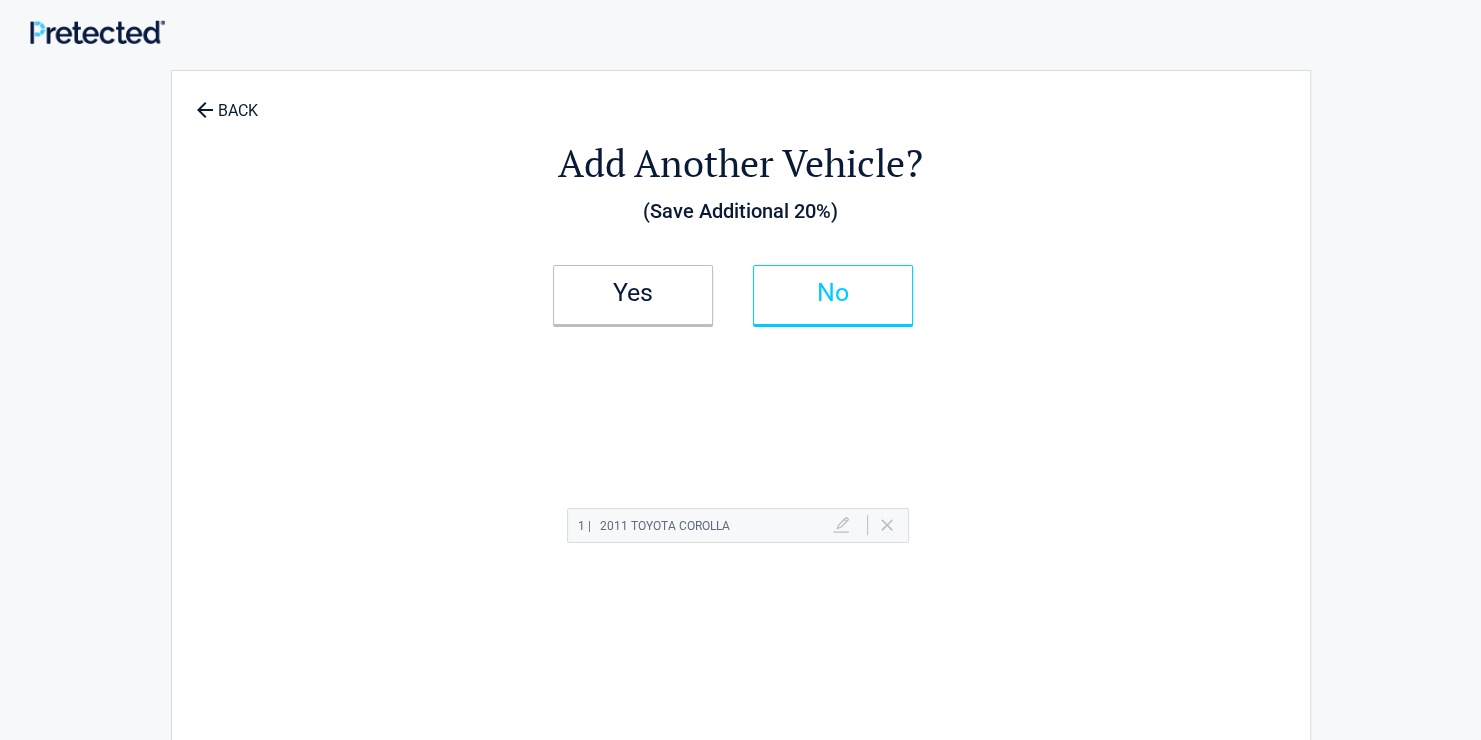 click on "No" at bounding box center (833, 295) 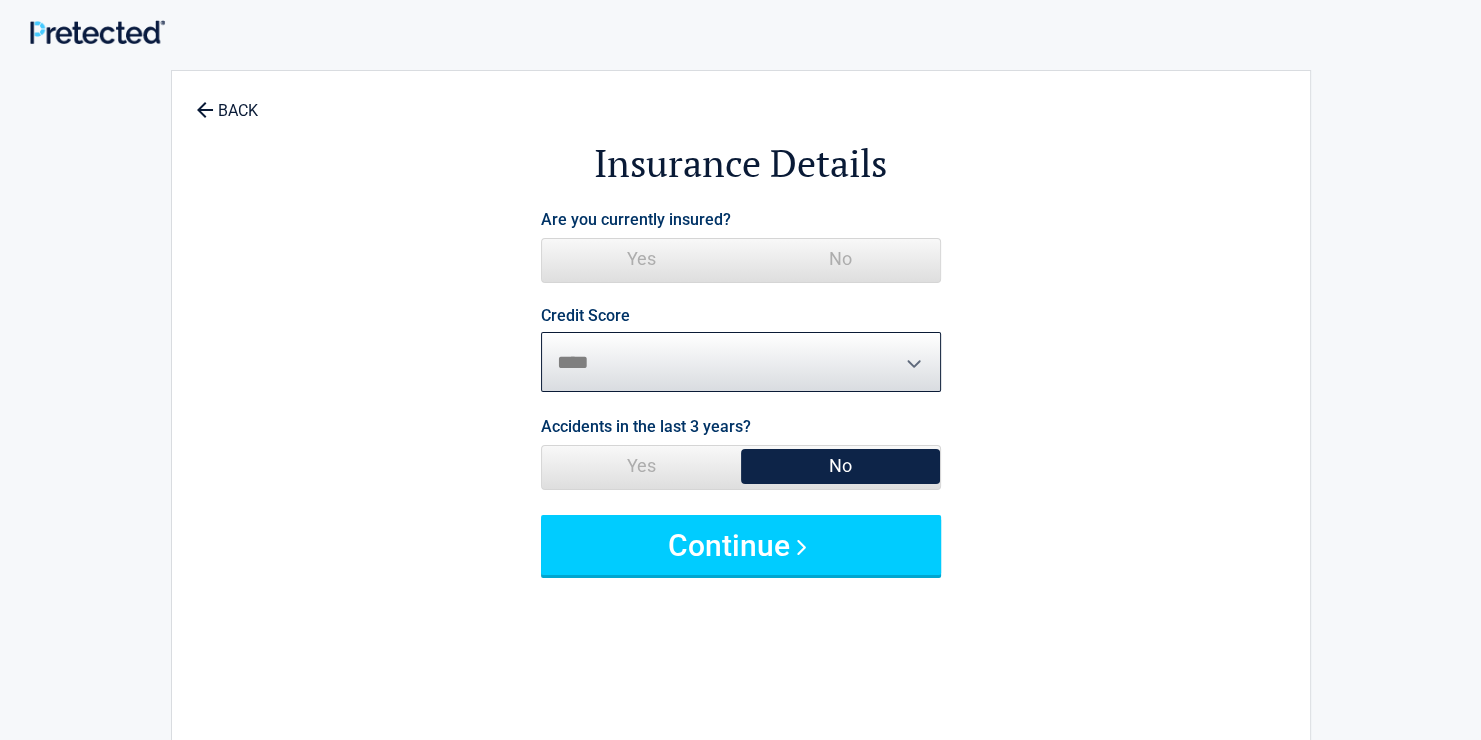 click on "*********
****
*******
****" at bounding box center (741, 362) 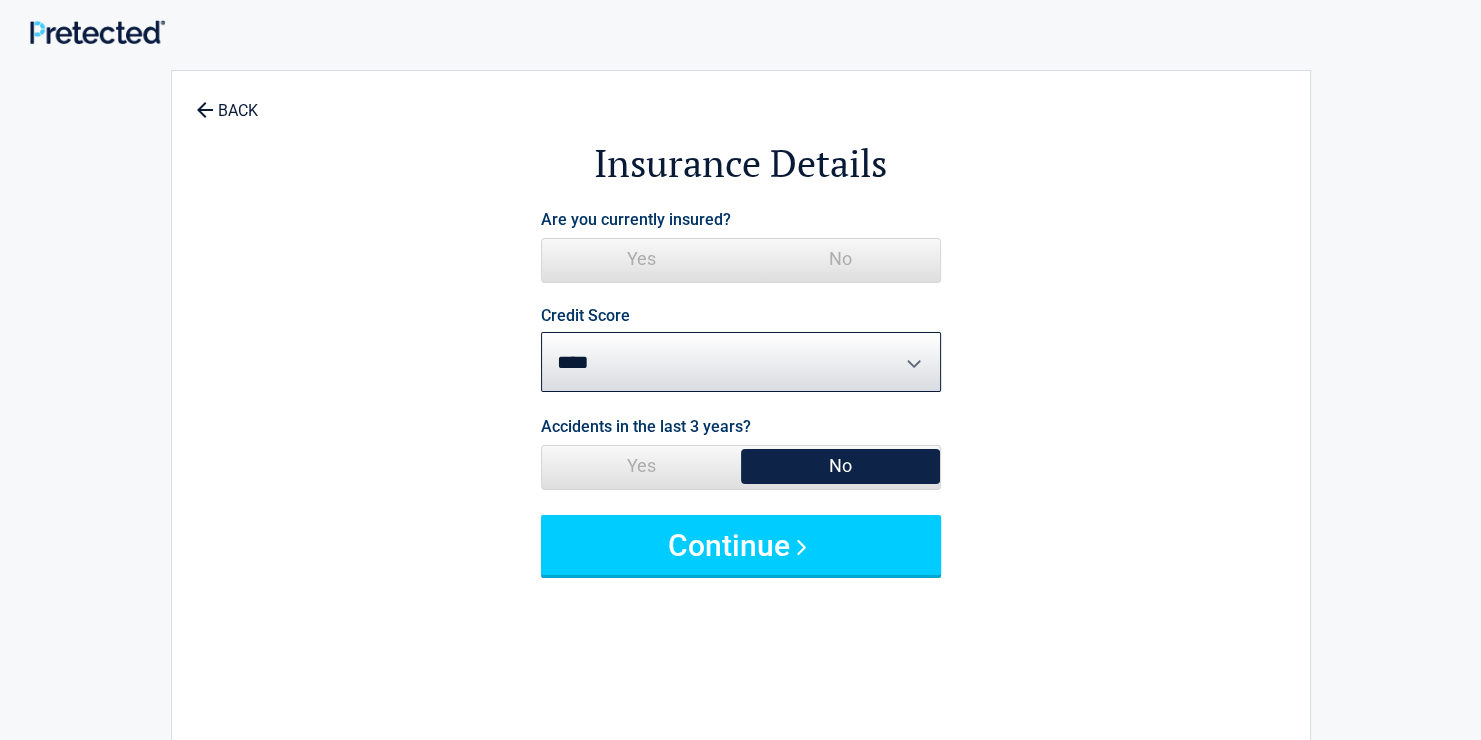 click on "**********" at bounding box center (741, 390) 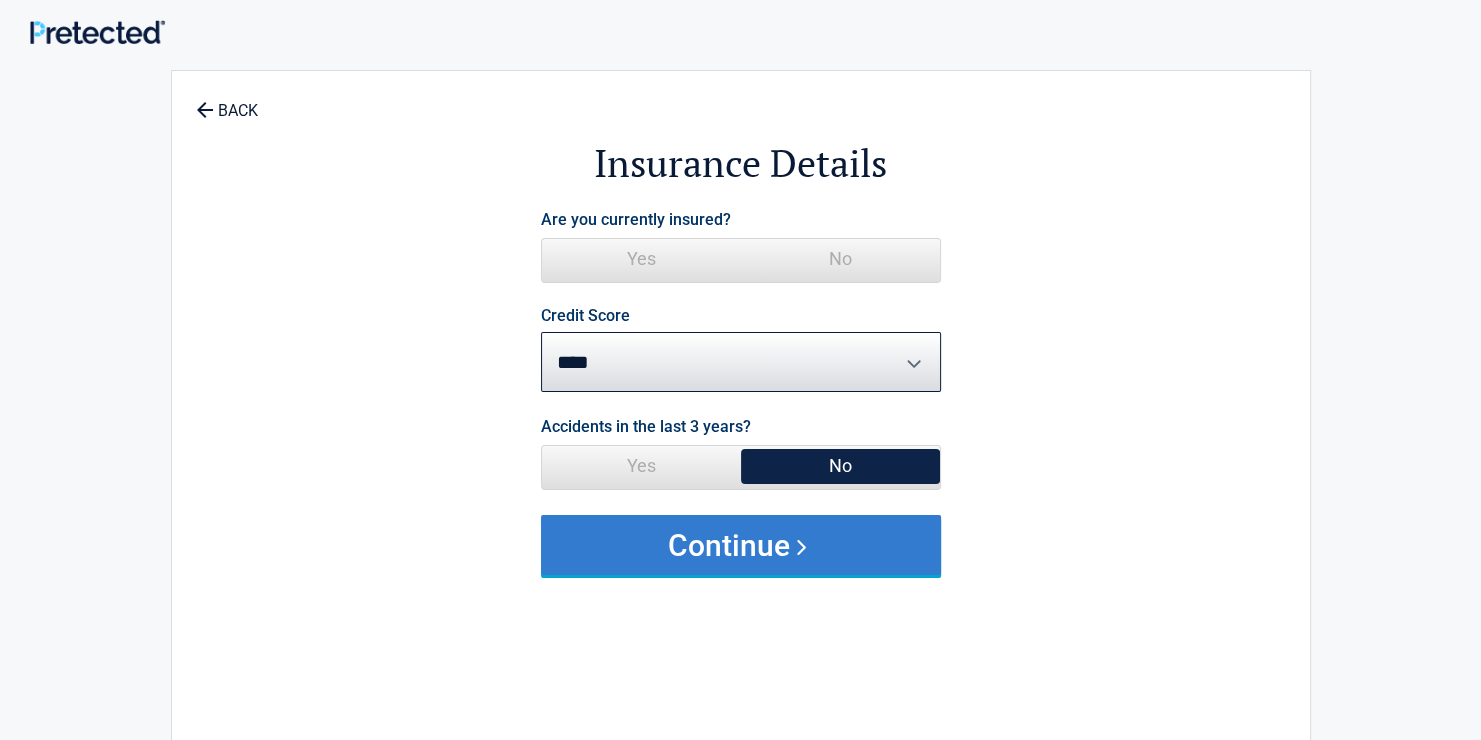 click on "Continue" at bounding box center (741, 545) 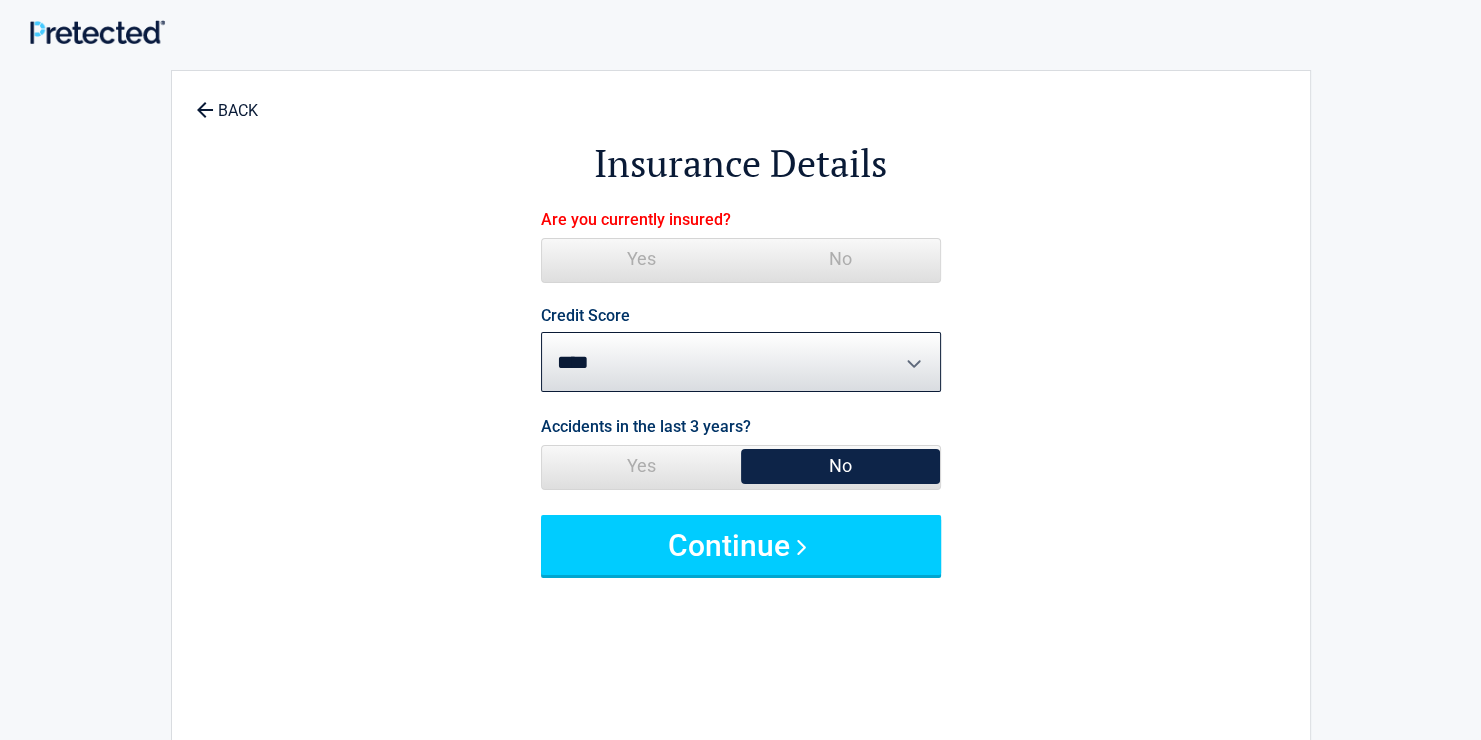 click on "No" at bounding box center [840, 259] 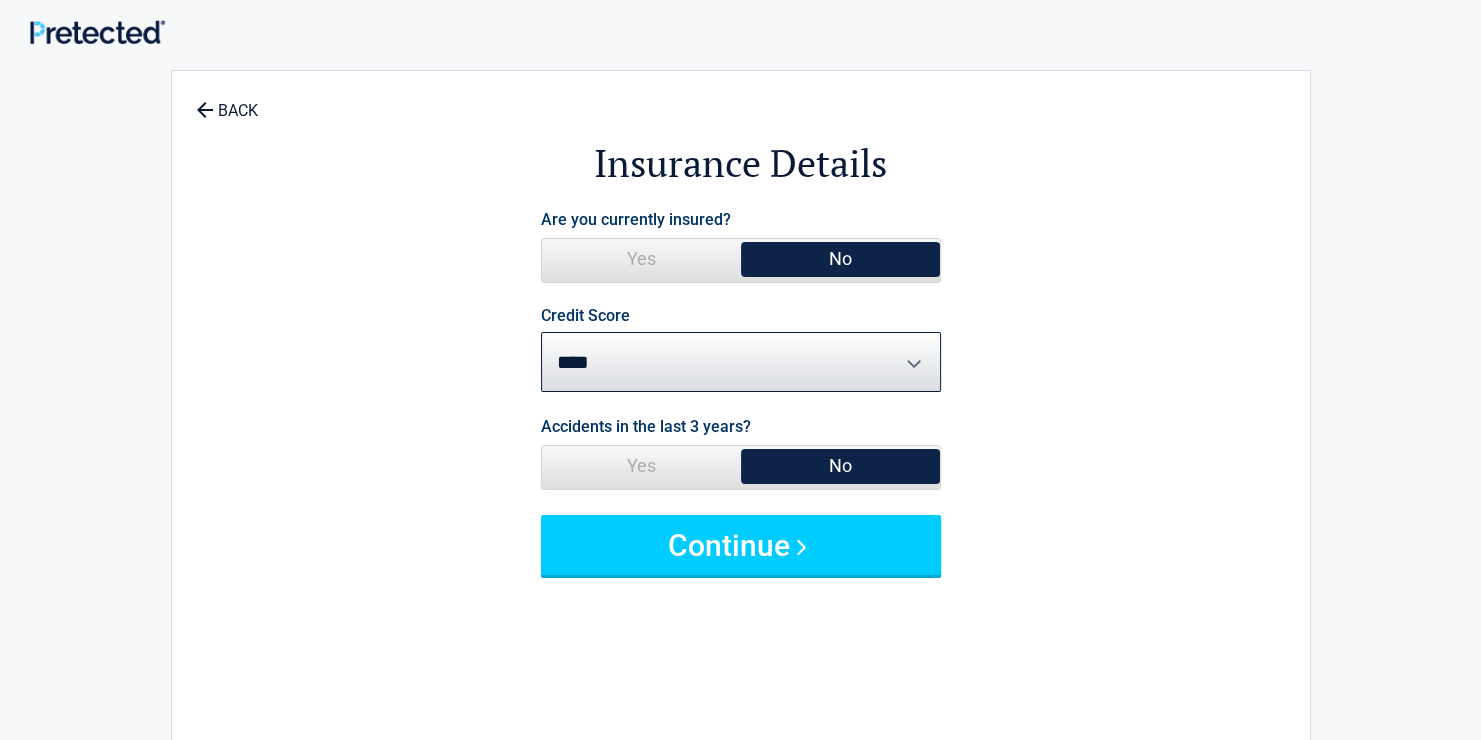 click on "**********" at bounding box center [741, 390] 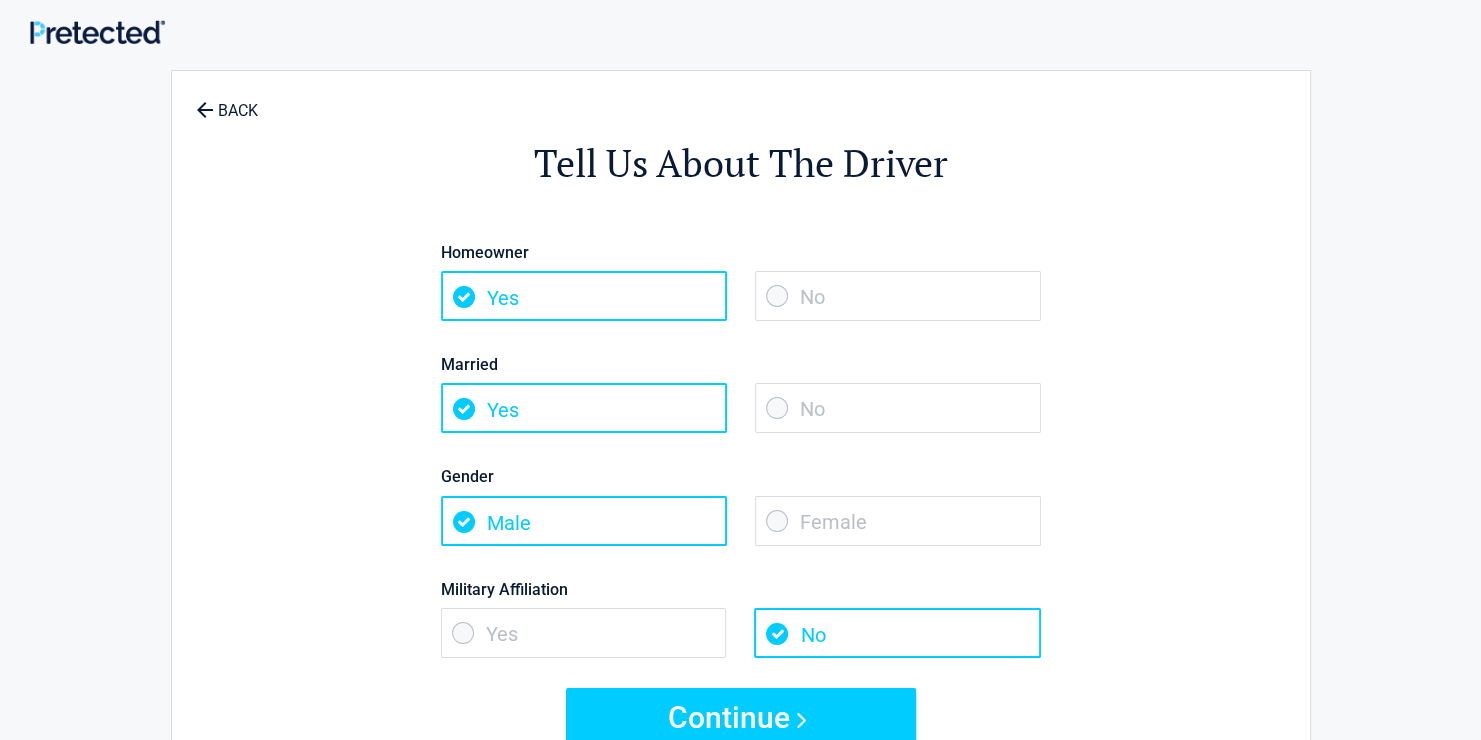 click on "No" at bounding box center [898, 296] 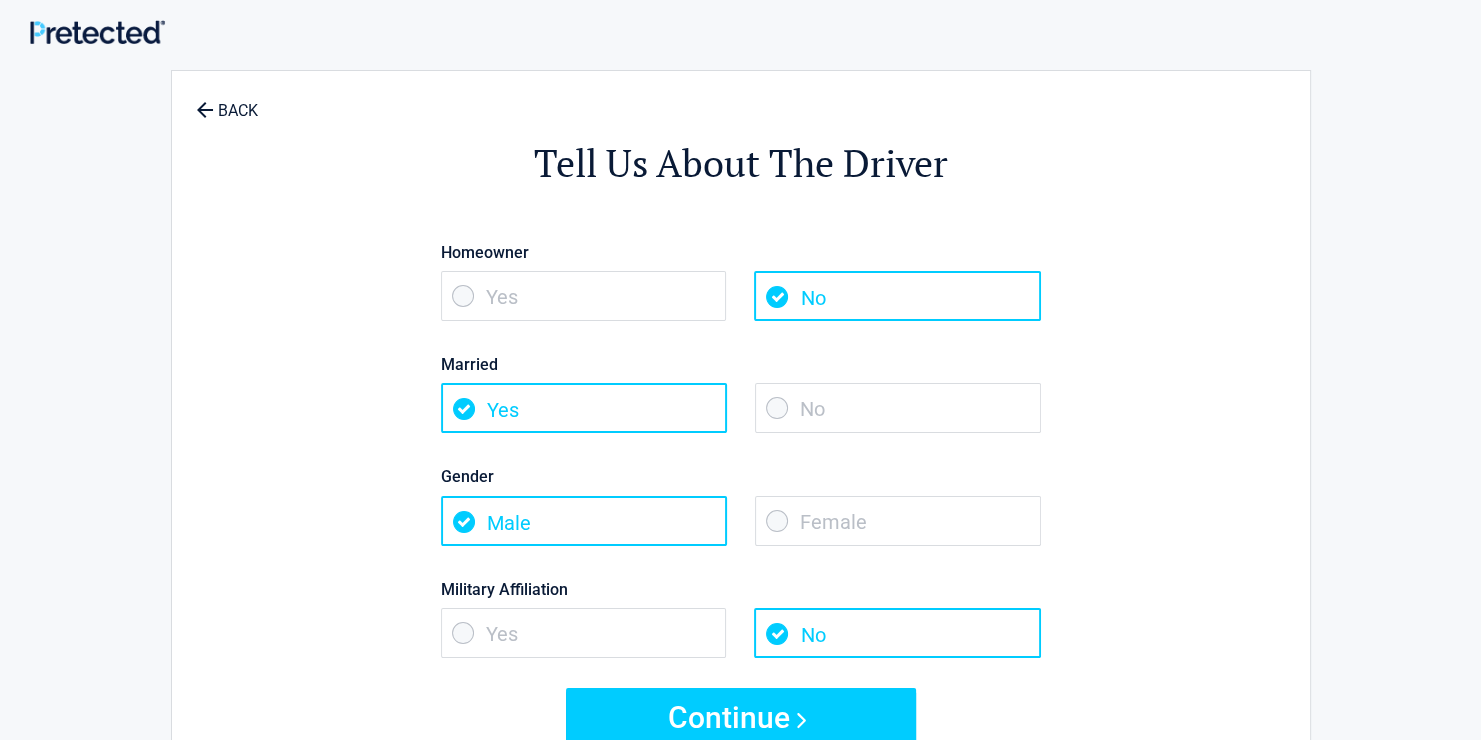 click on "No" at bounding box center [898, 408] 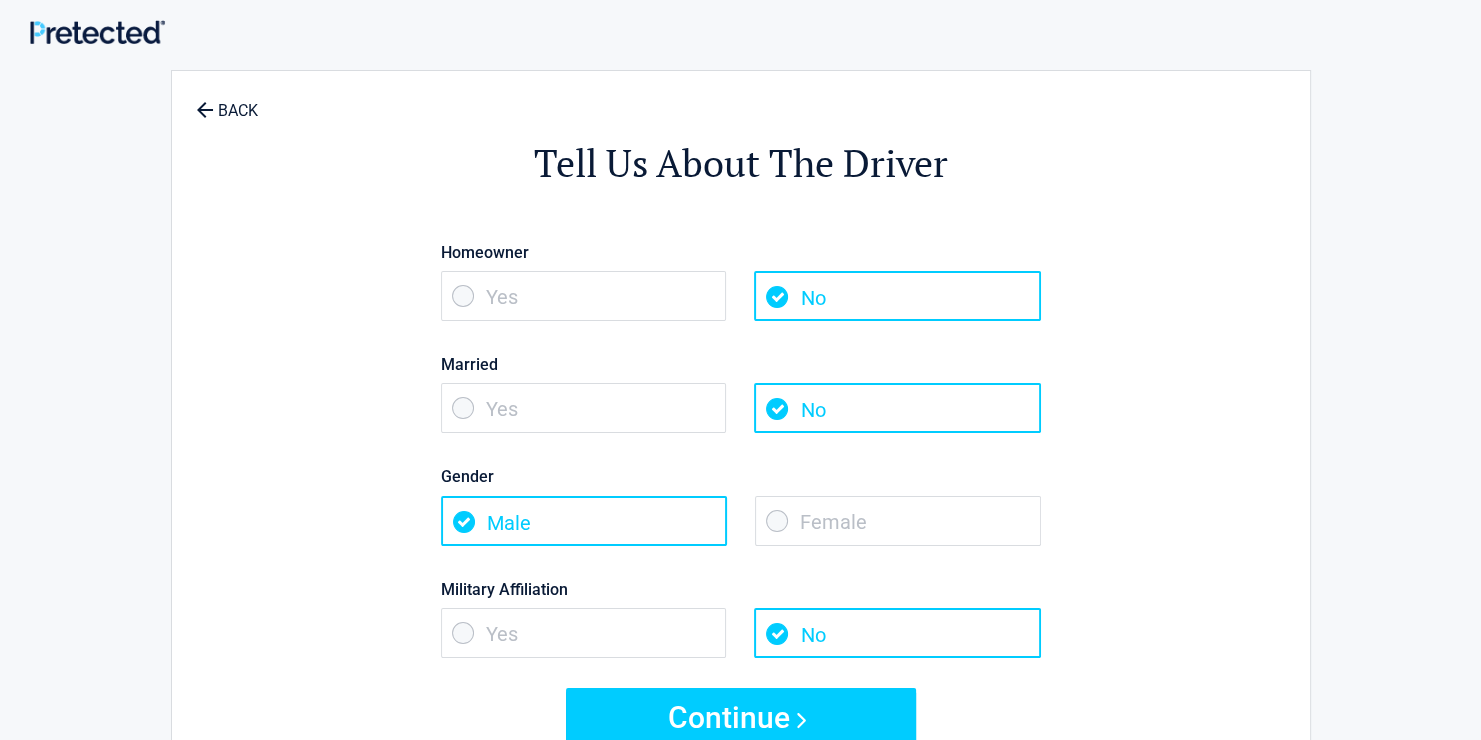 click on "Female" at bounding box center [898, 521] 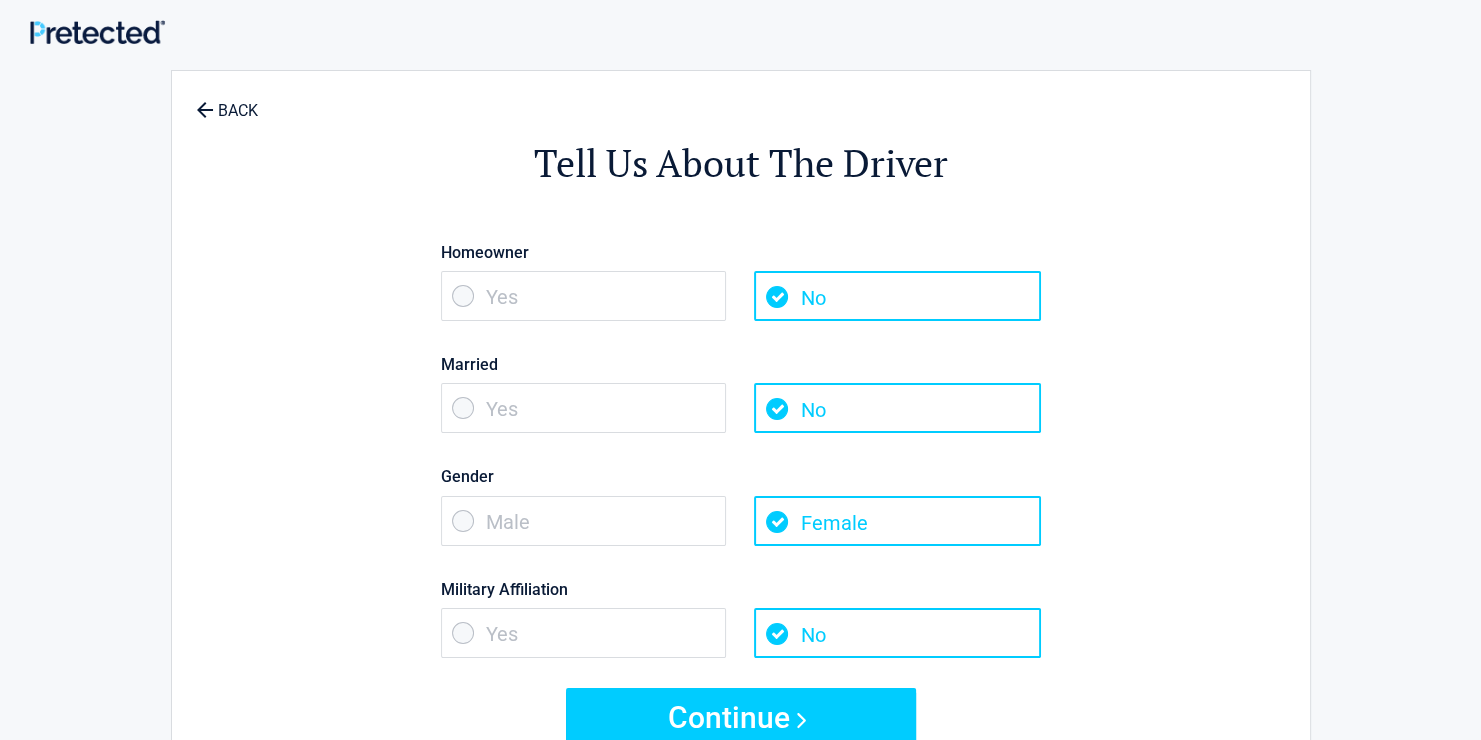 click on "Male" at bounding box center (584, 521) 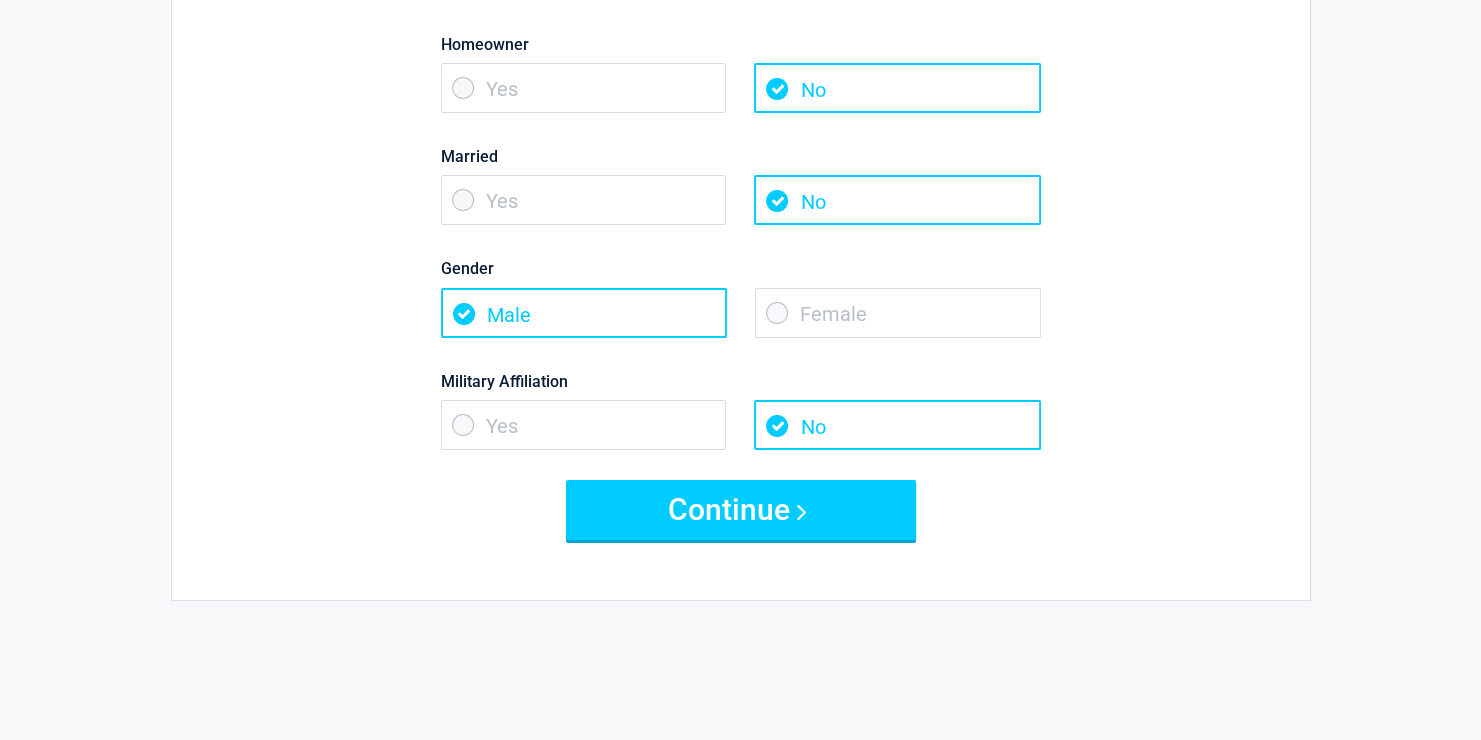 scroll, scrollTop: 200, scrollLeft: 0, axis: vertical 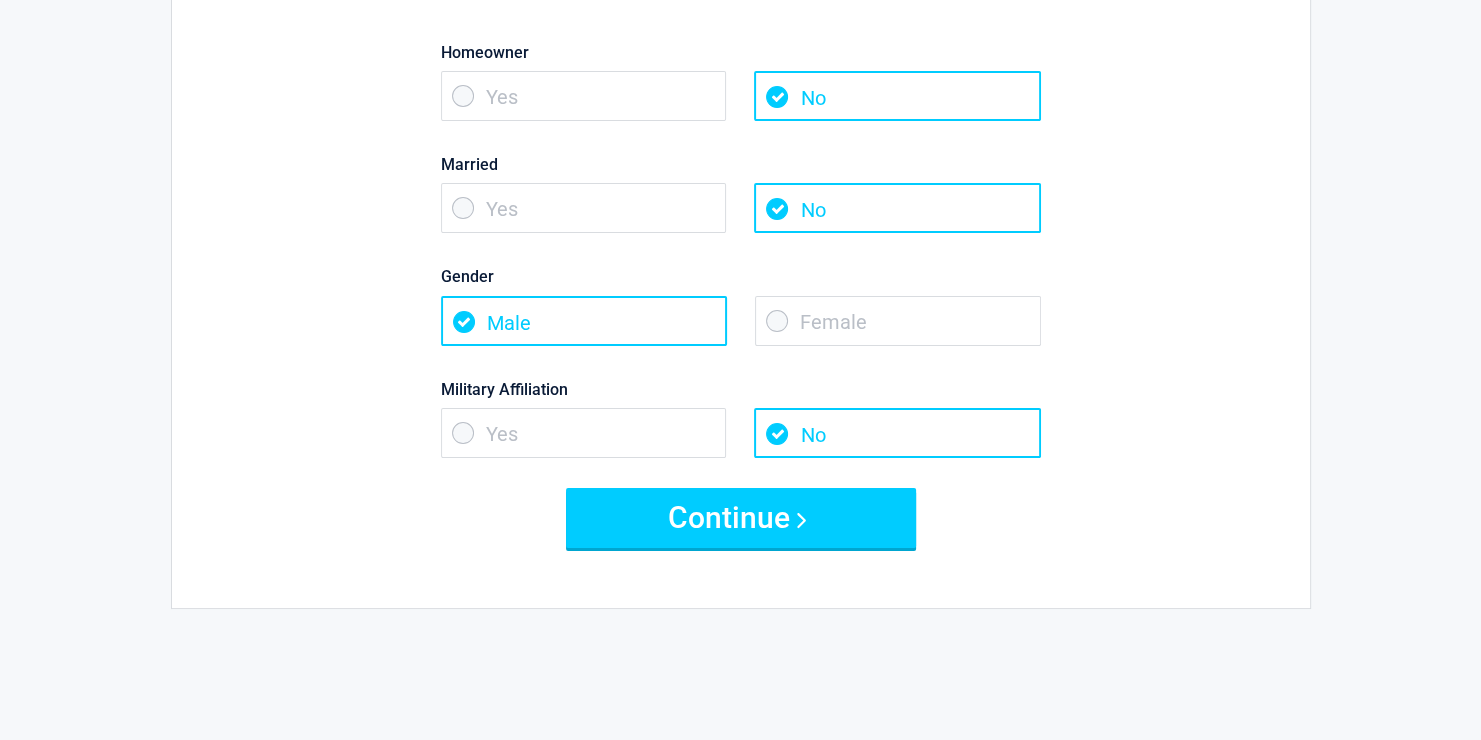 click on "Yes" at bounding box center (584, 433) 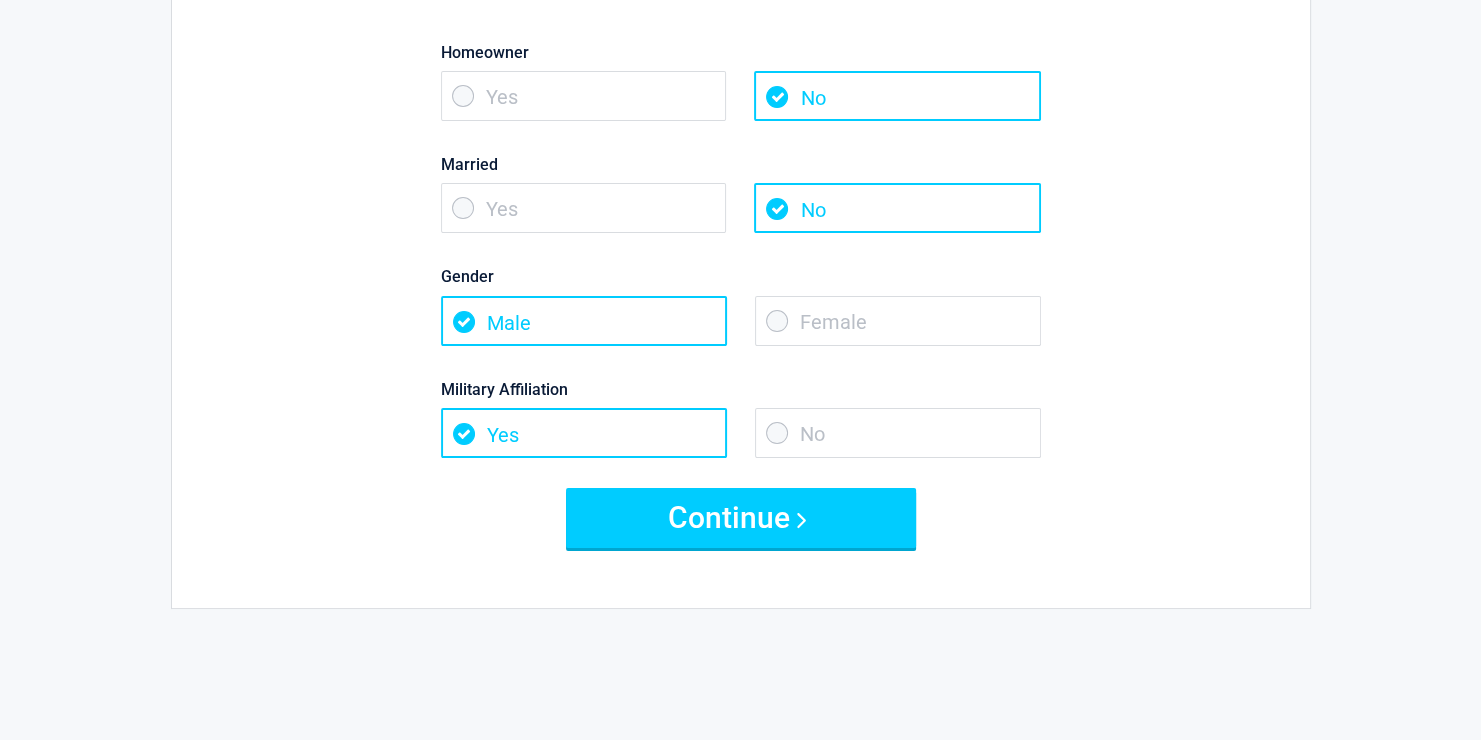 click on "No" at bounding box center [898, 433] 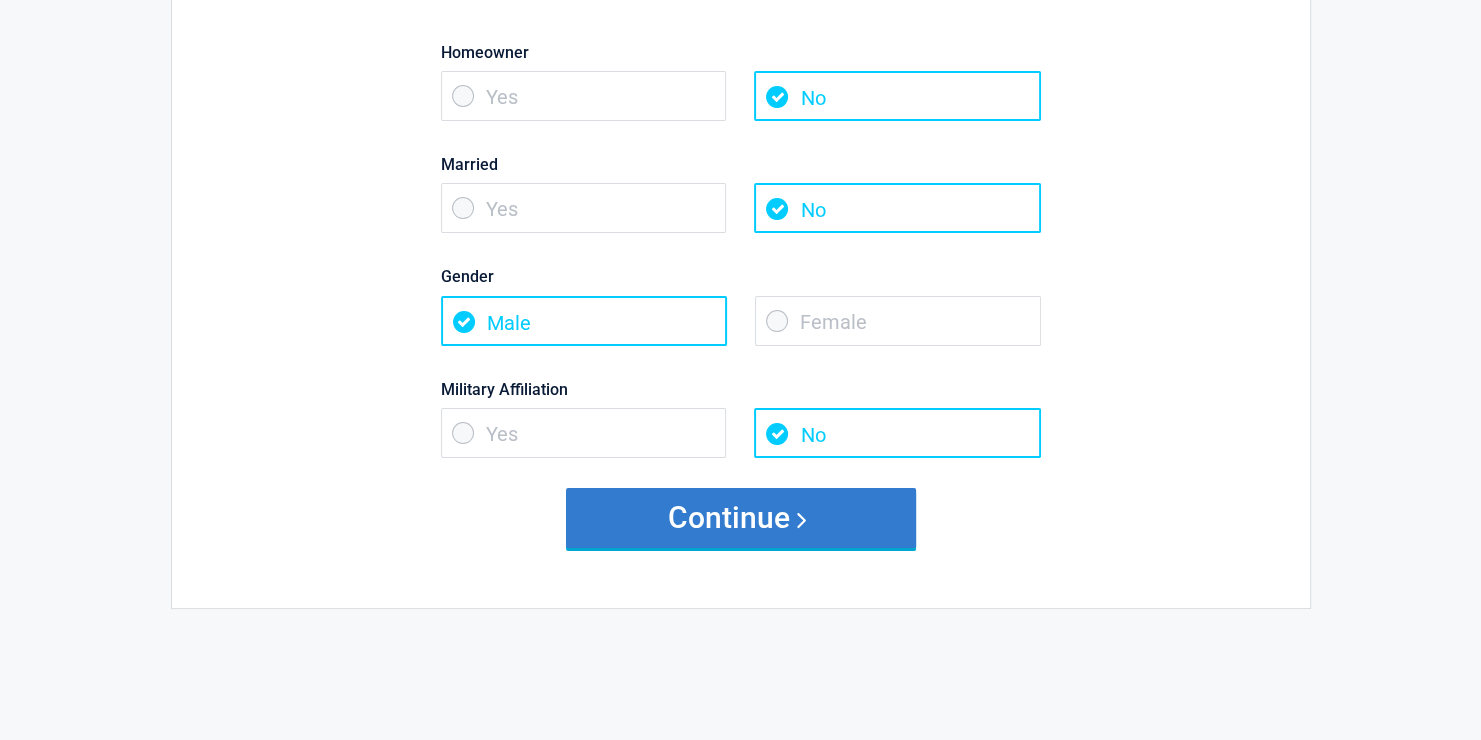 drag, startPoint x: 739, startPoint y: 504, endPoint x: 727, endPoint y: 504, distance: 12 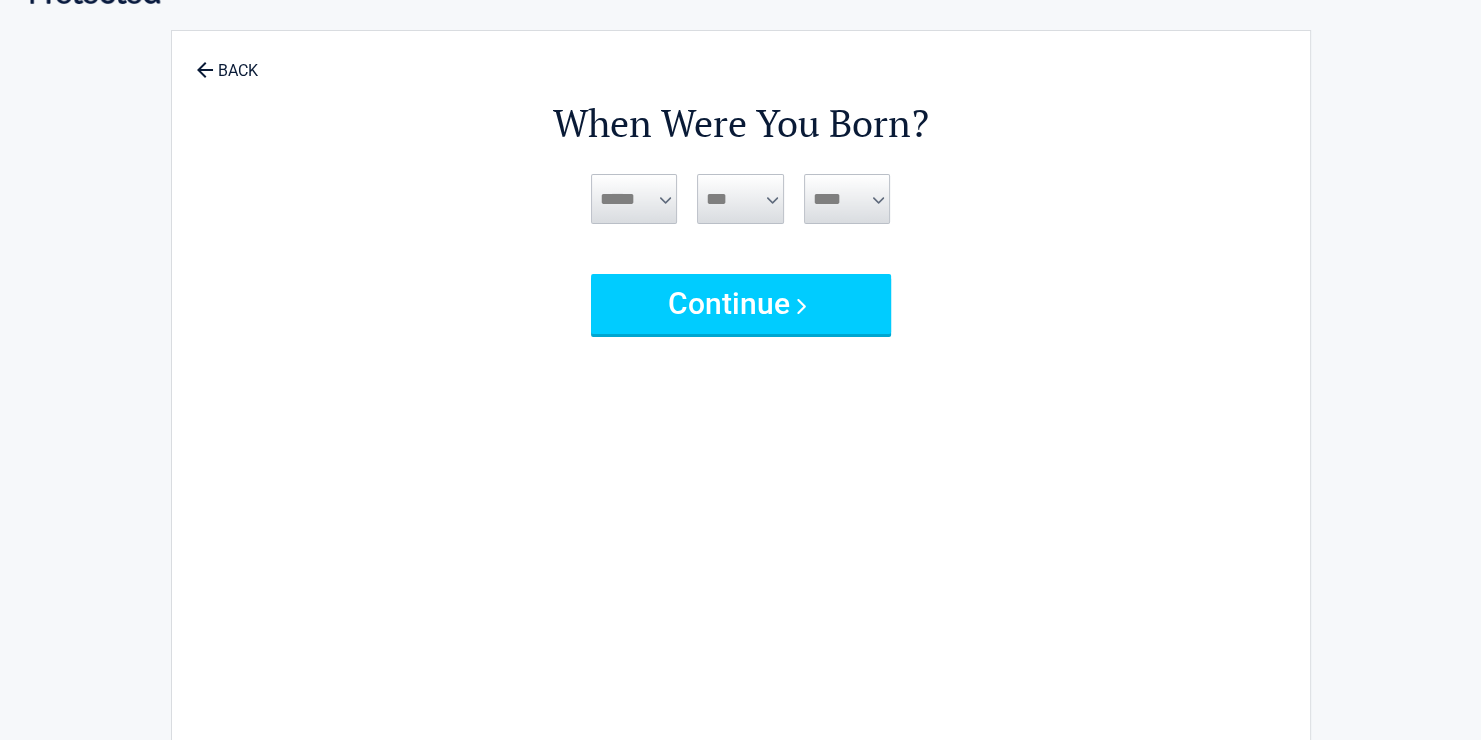scroll, scrollTop: 0, scrollLeft: 0, axis: both 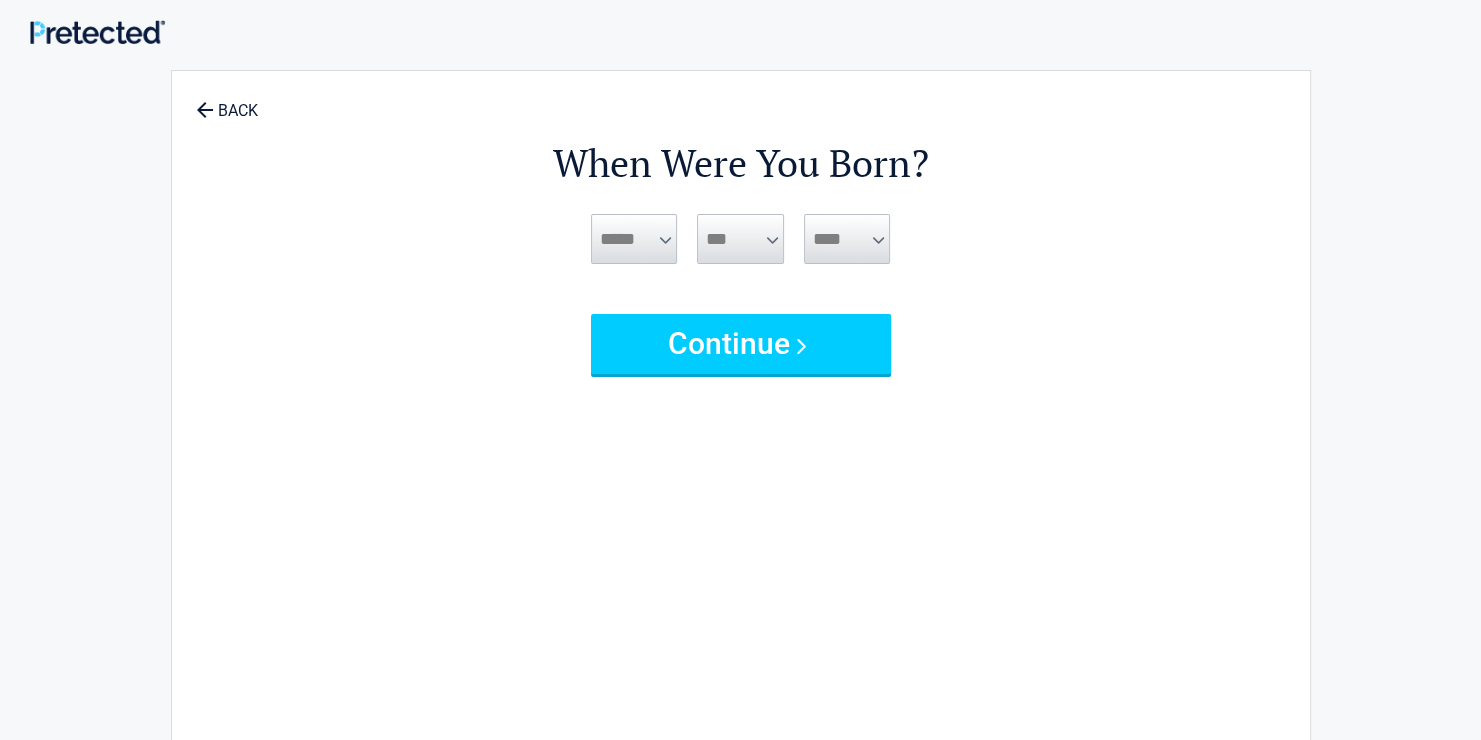 click on "When Were You Born?
*****
***
***
***
***
***
***
***
***
***
***
***
***
*
*
*
*
*
*
*
*
*
**
**
**
**
**
**
**
**
**
**
**
**
**
**
**
**
**
**
**
**
**
**
****
****
****
****
****
****
****
****
****
****
****
****
****
****" at bounding box center [741, 419] 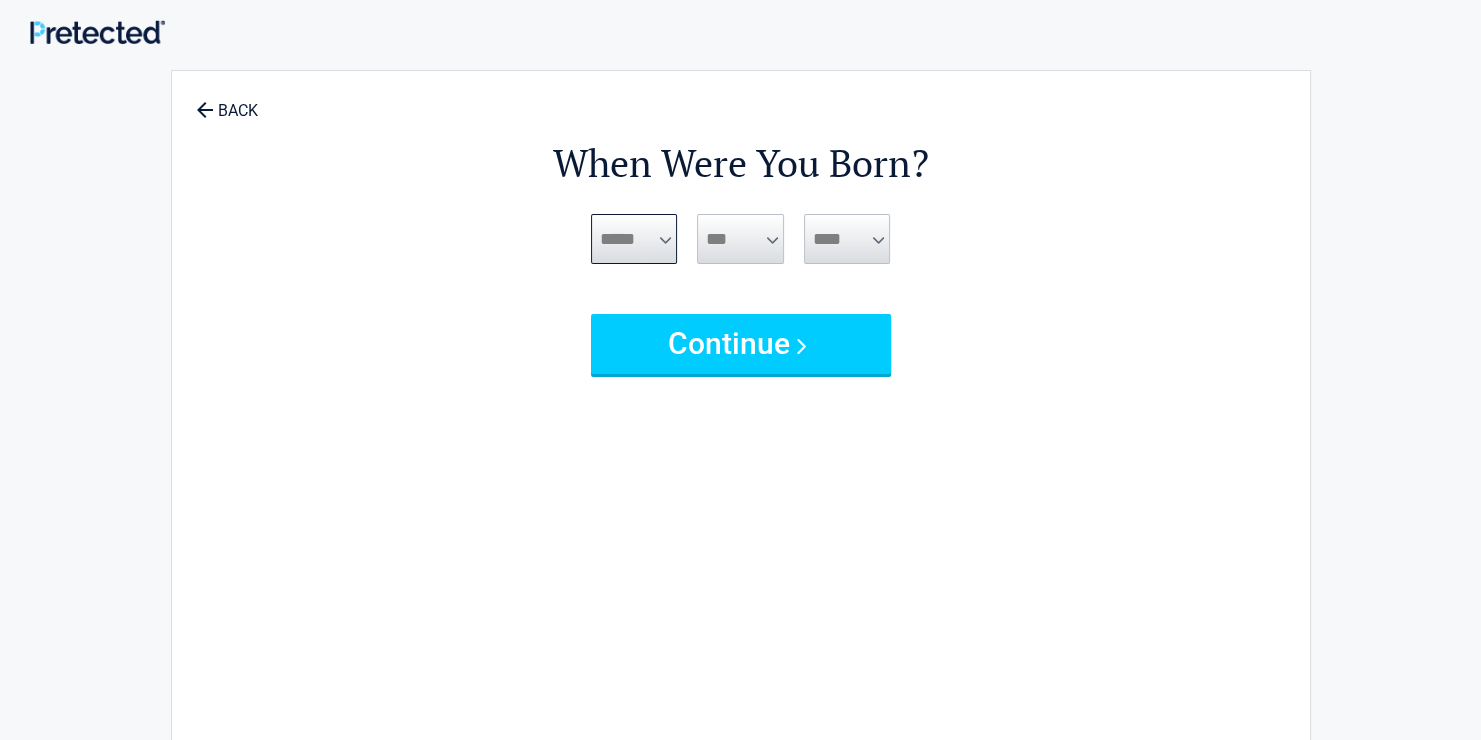 click on "*****
***
***
***
***
***
***
***
***
***
***
***
***" at bounding box center [634, 239] 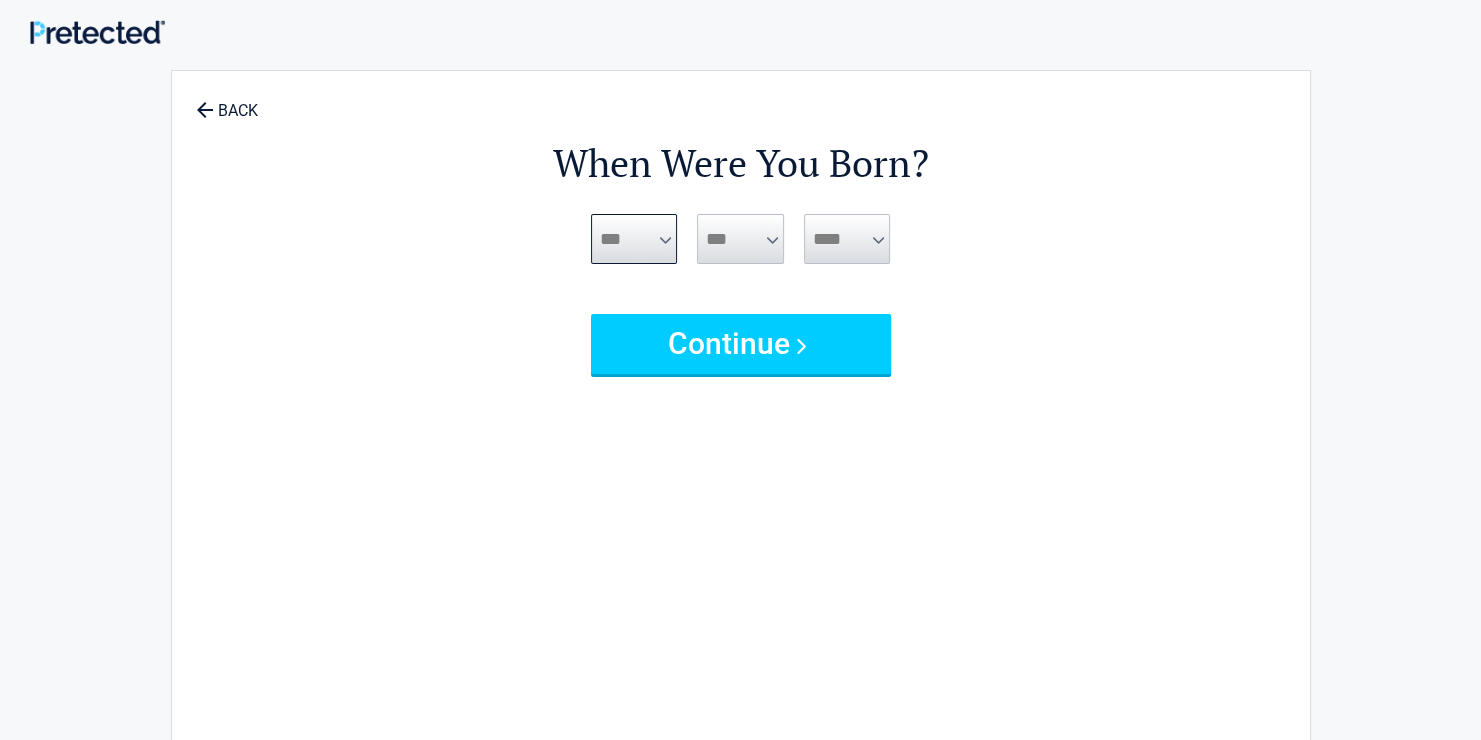 click on "*****
***
***
***
***
***
***
***
***
***
***
***
***" at bounding box center (634, 239) 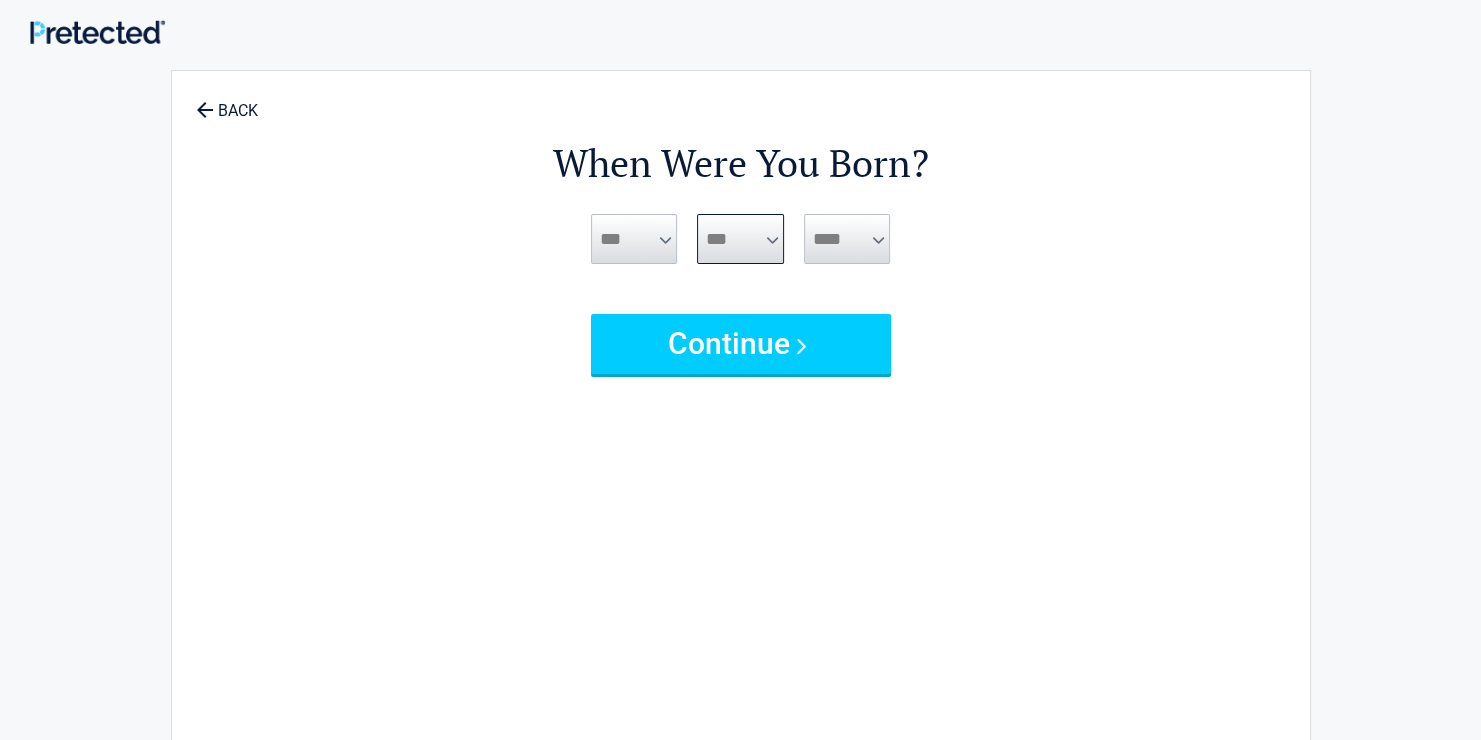 click on "*** * * * * * * * * * ** ** ** ** ** ** ** ** ** ** ** ** ** ** ** ** ** ** ** ** **" at bounding box center (740, 239) 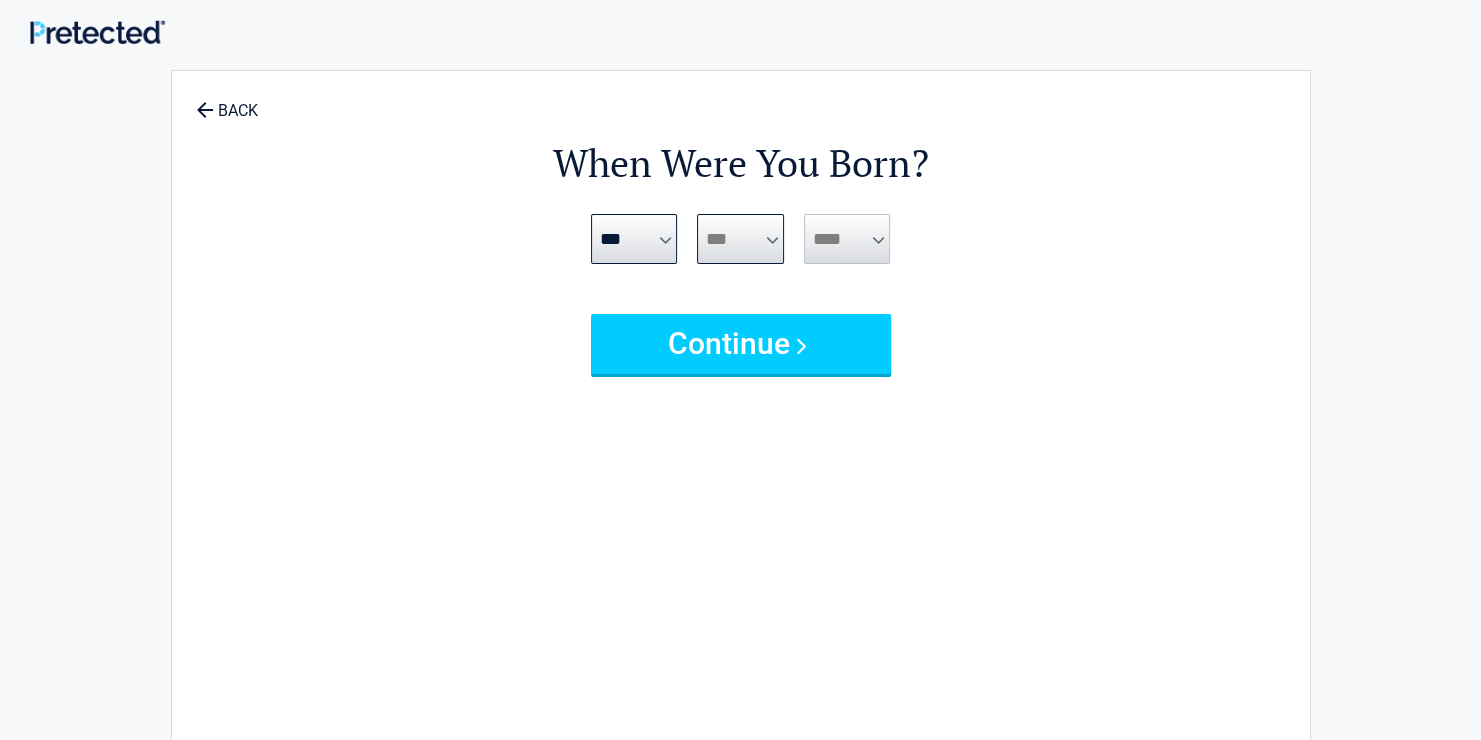 select on "*" 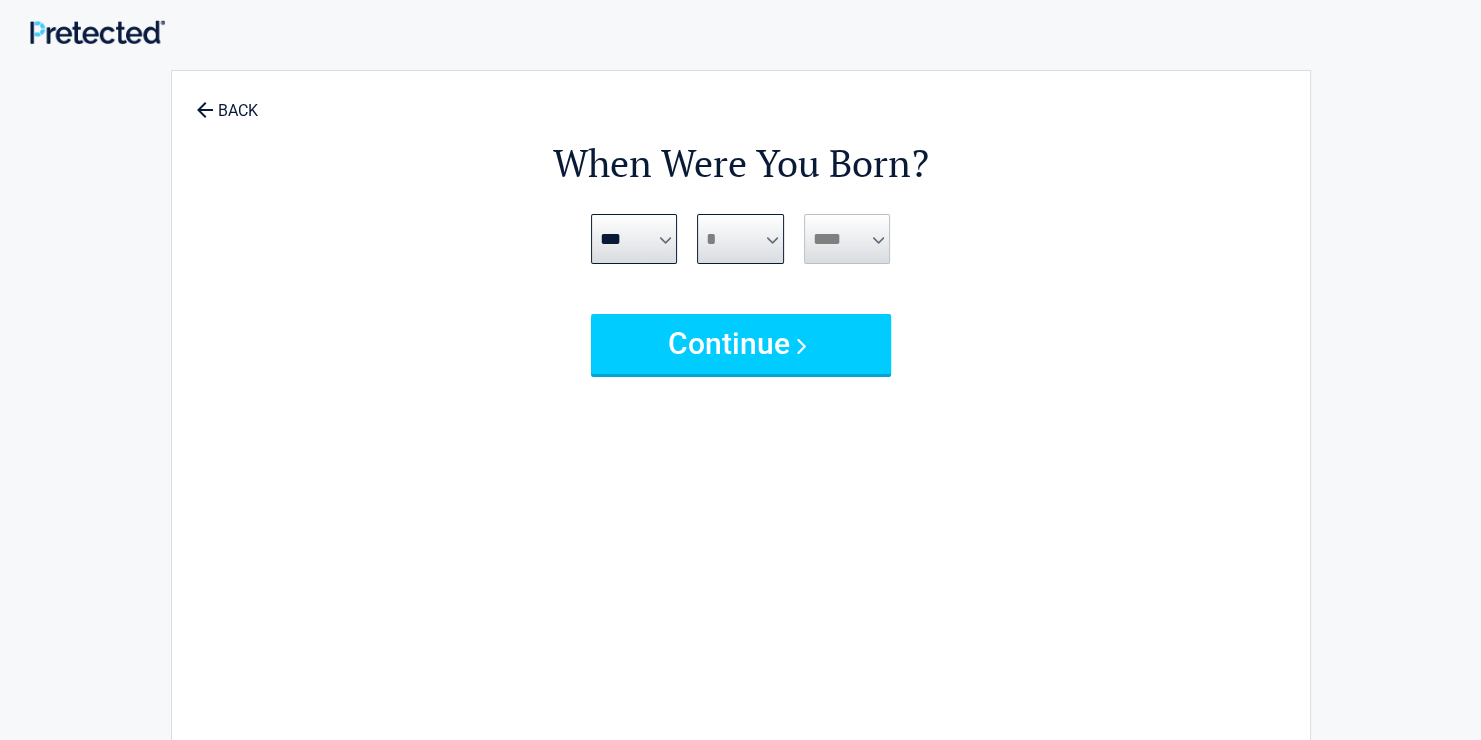 click on "*** * * * * * * * * * ** ** ** ** ** ** ** ** ** ** ** ** ** ** ** ** ** ** ** ** **" at bounding box center [740, 239] 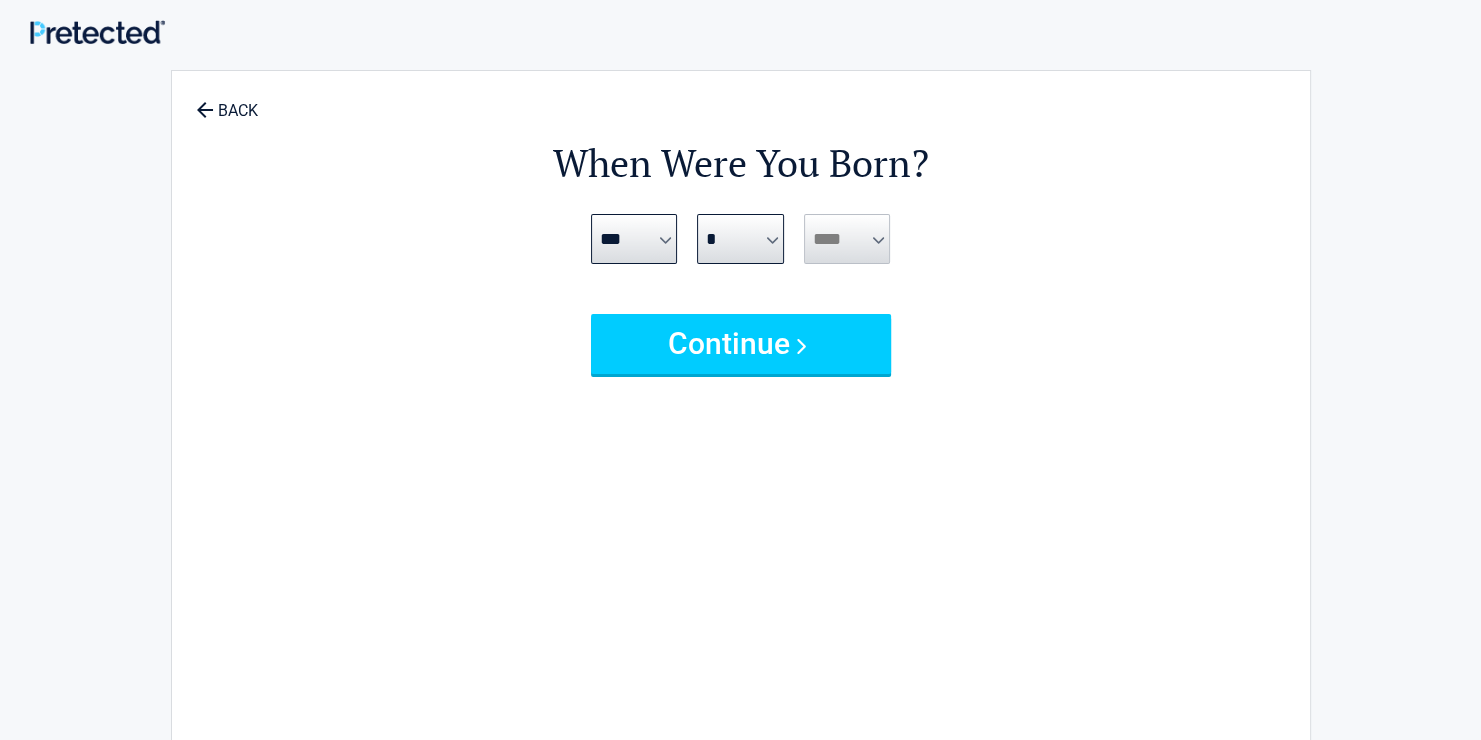 click on "****
****
****
****
****
****
****
****
****
****
****
****
****
****
****
****
****
****
****
****
****
****
****
****
****
****
****
****
****
****
****
****
****
****
****
****
****
****
****
****
****
****
****
****
****
****
****
****
****
****
****
****
****
****
****
****
****
****
****
****
****
****
****" at bounding box center (847, 264) 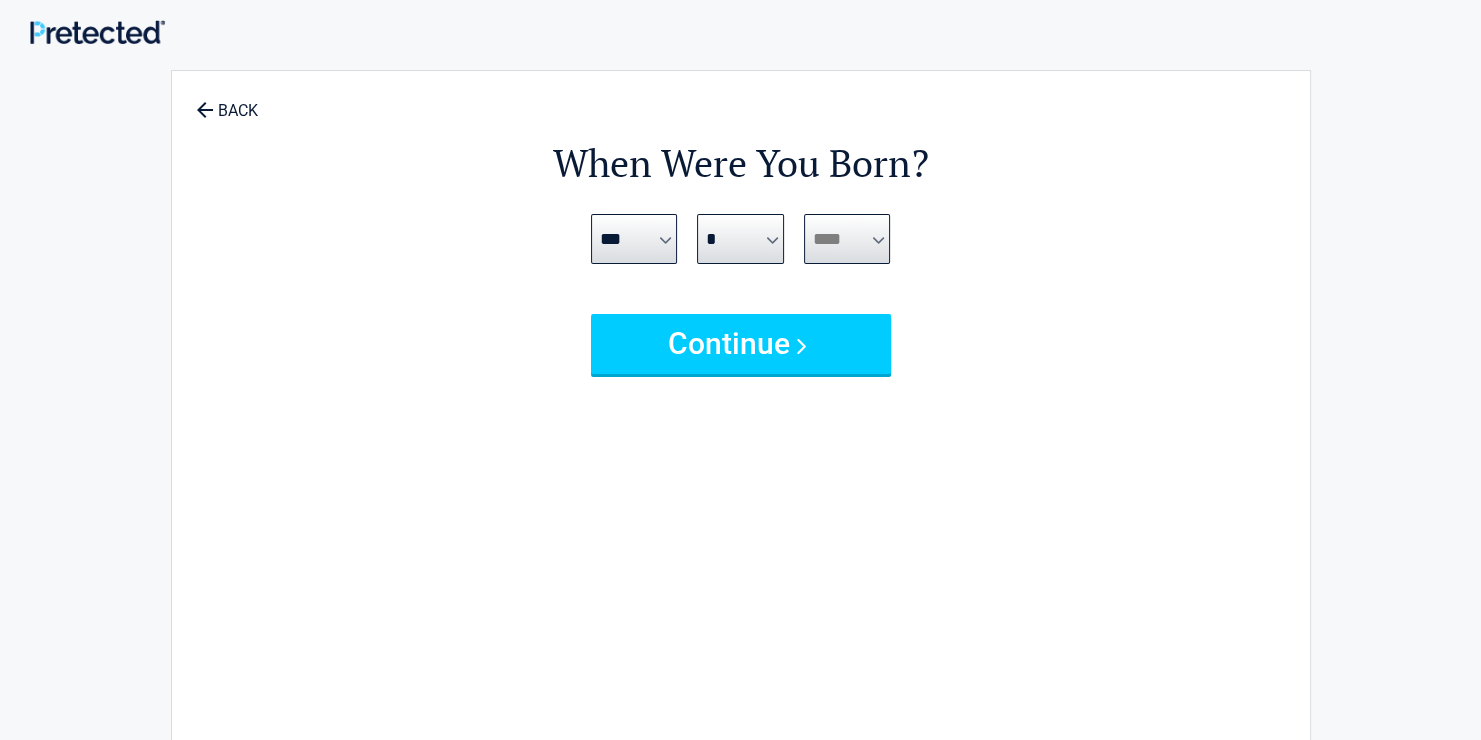 drag, startPoint x: 819, startPoint y: 229, endPoint x: 823, endPoint y: 245, distance: 16.492422 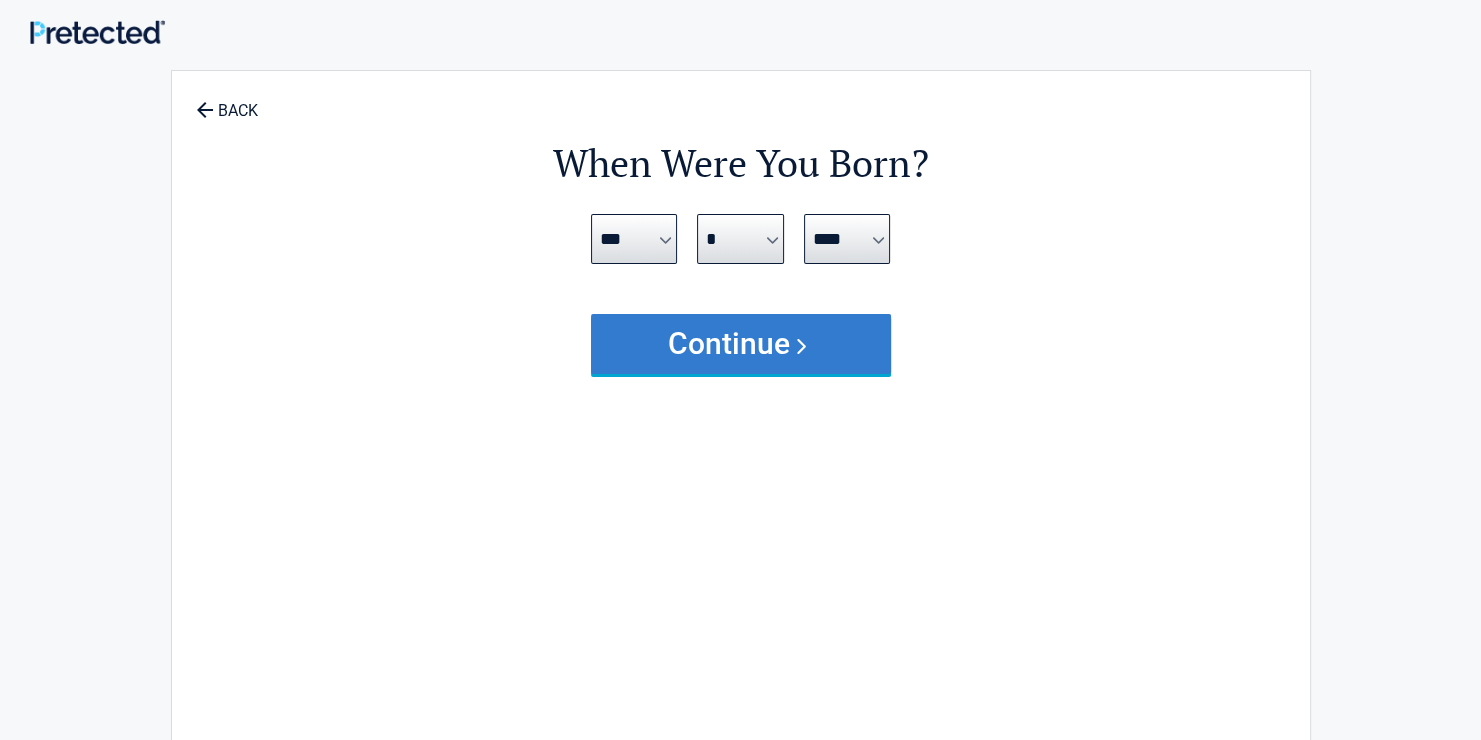 click on "Continue" at bounding box center (741, 344) 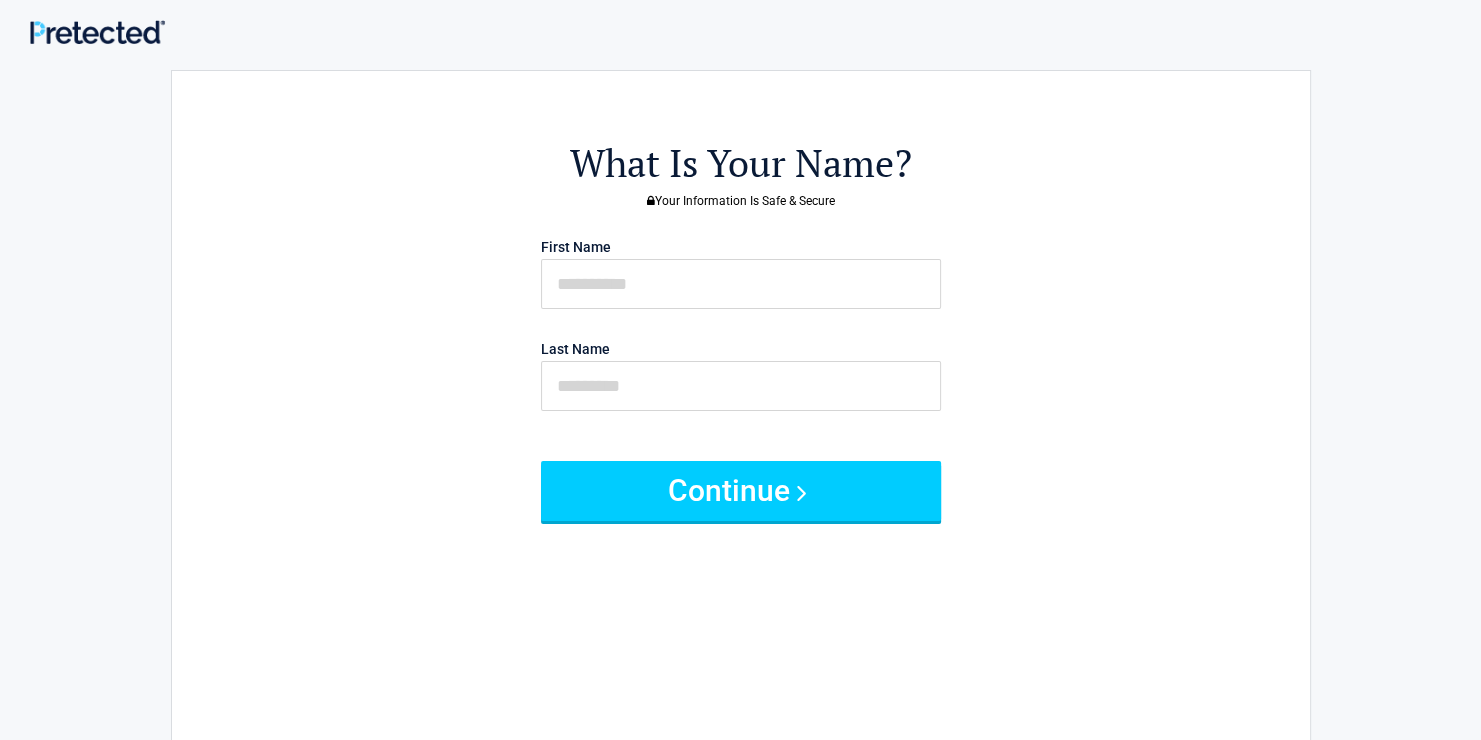 click on "First Name" at bounding box center [741, 270] 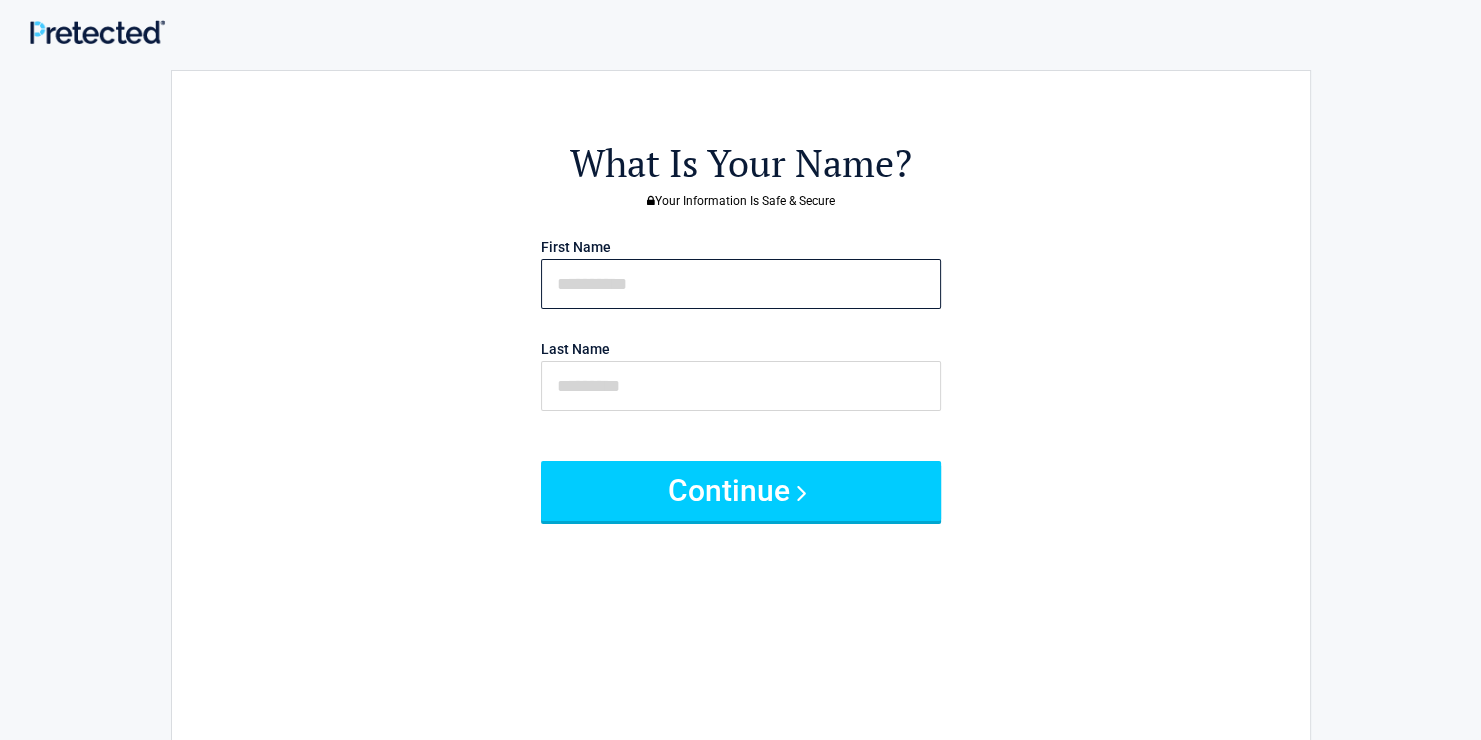 click at bounding box center [741, 284] 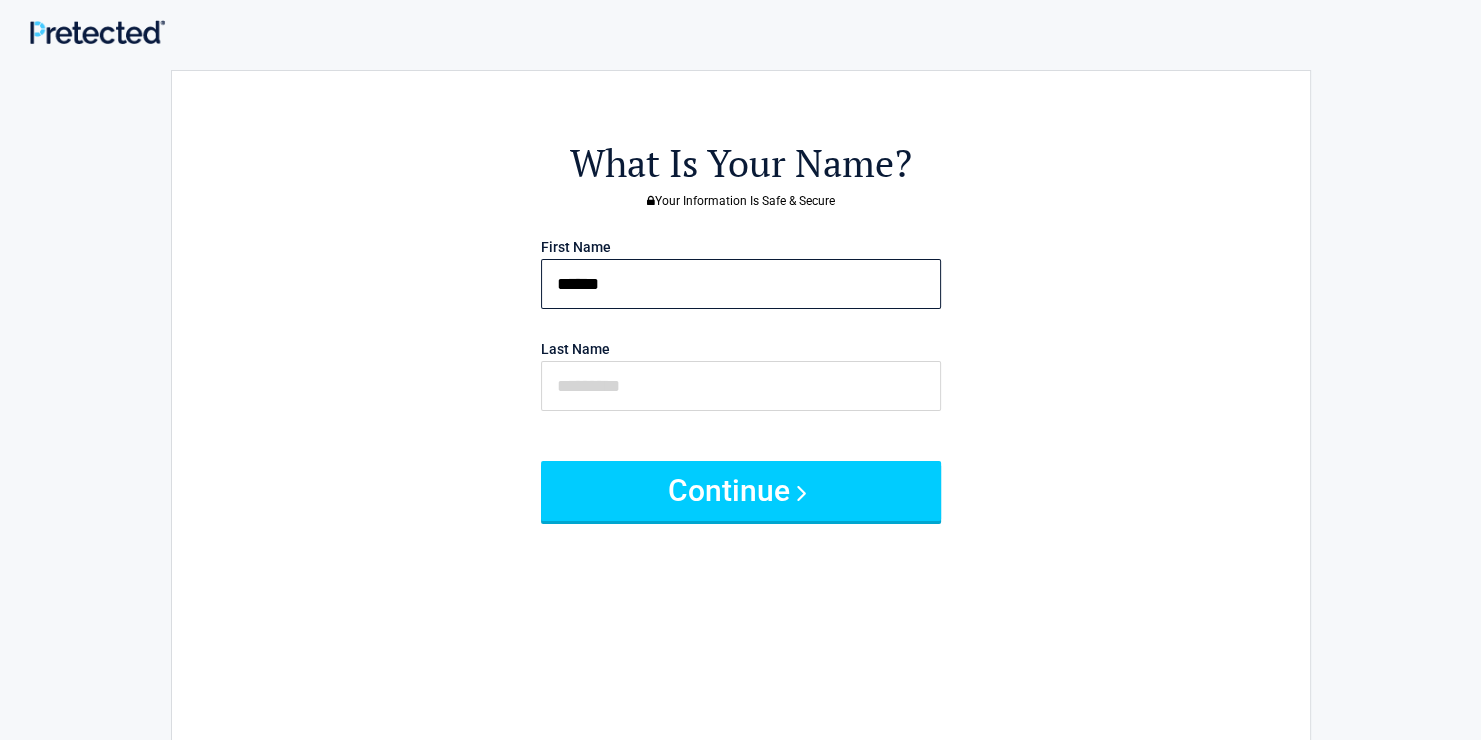 type on "******" 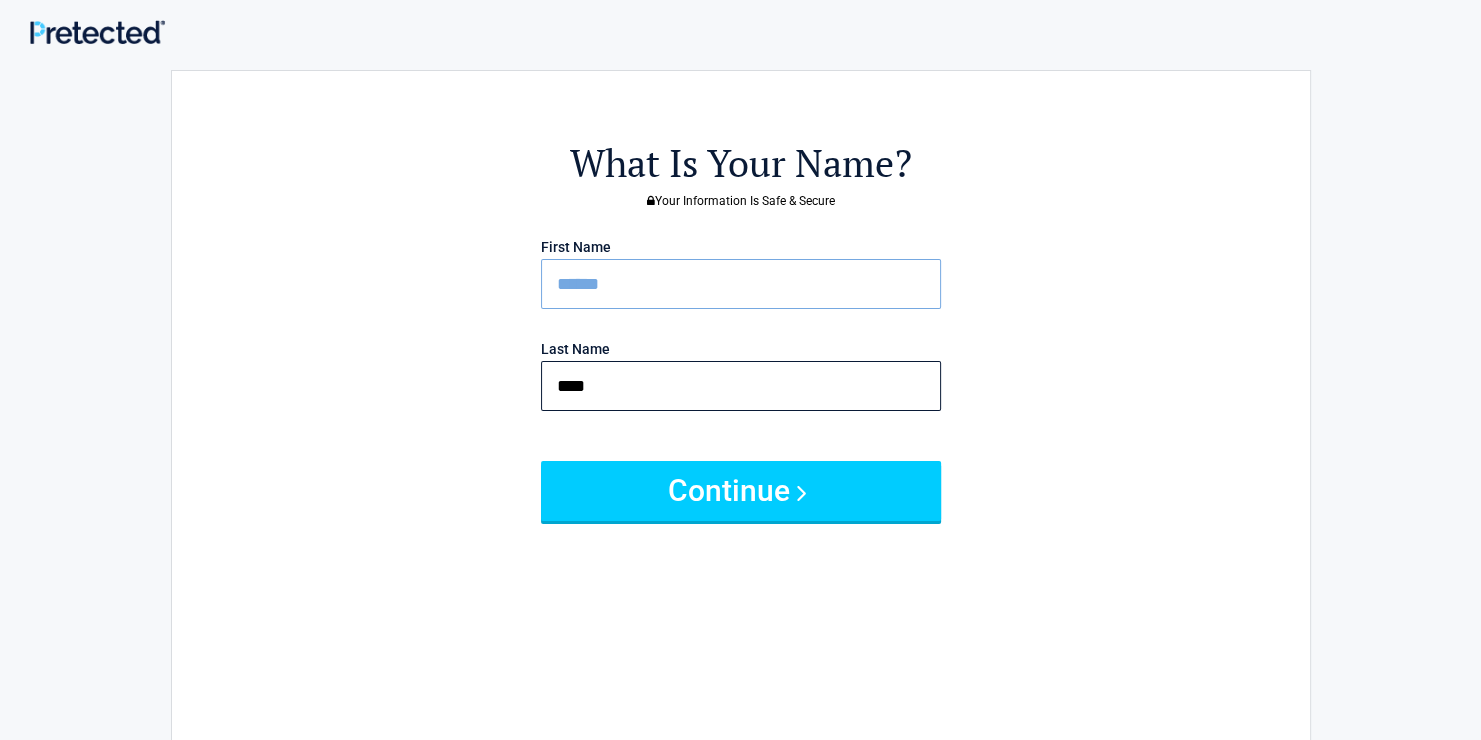 type on "****" 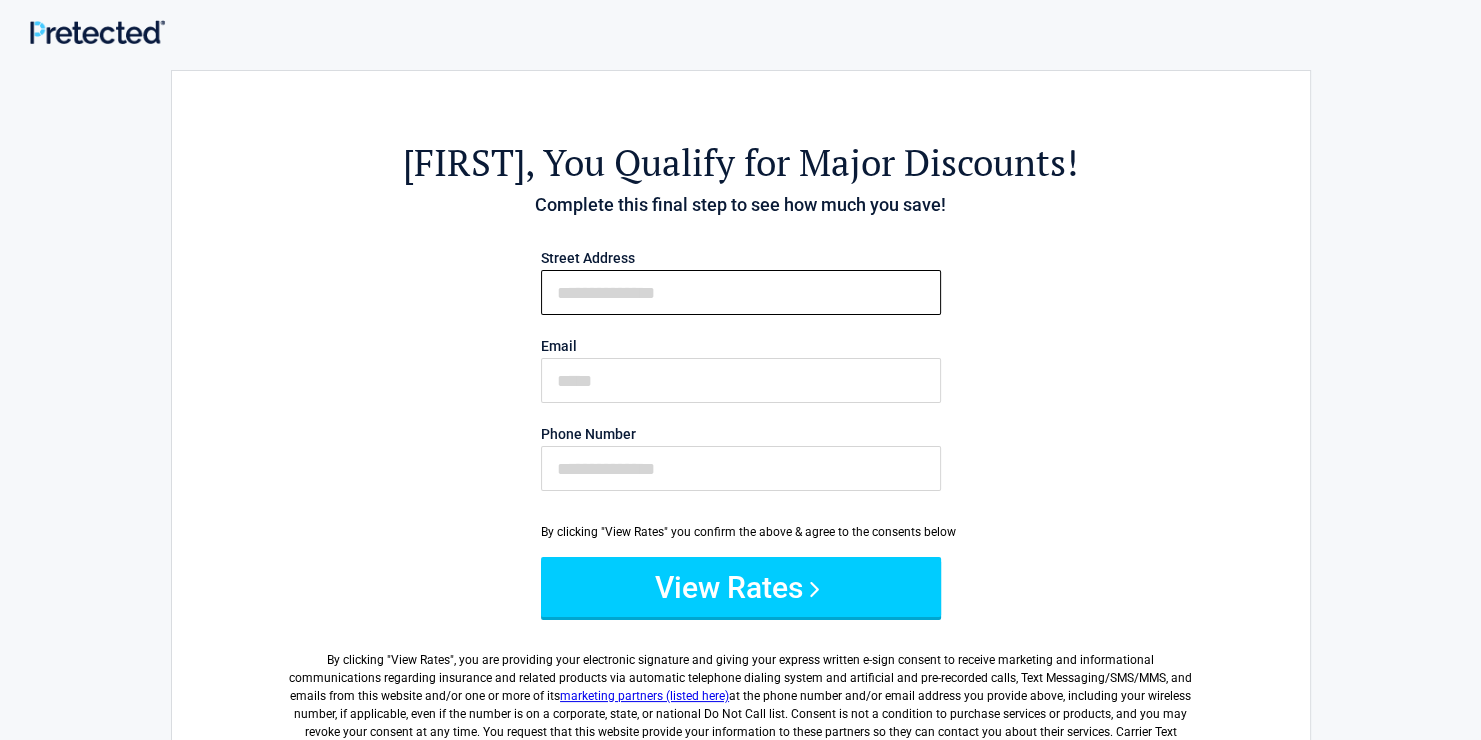 click on "First Name" at bounding box center (741, 292) 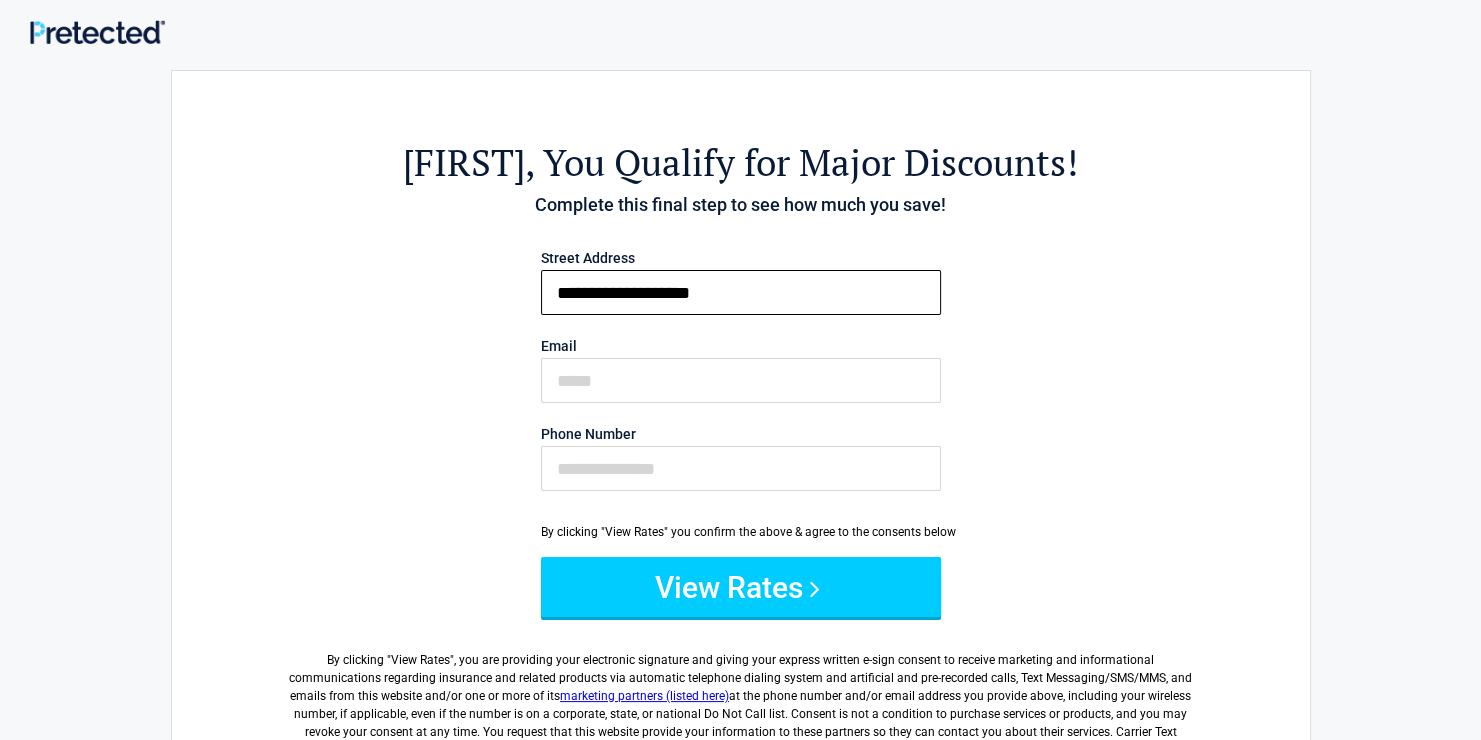 type on "**********" 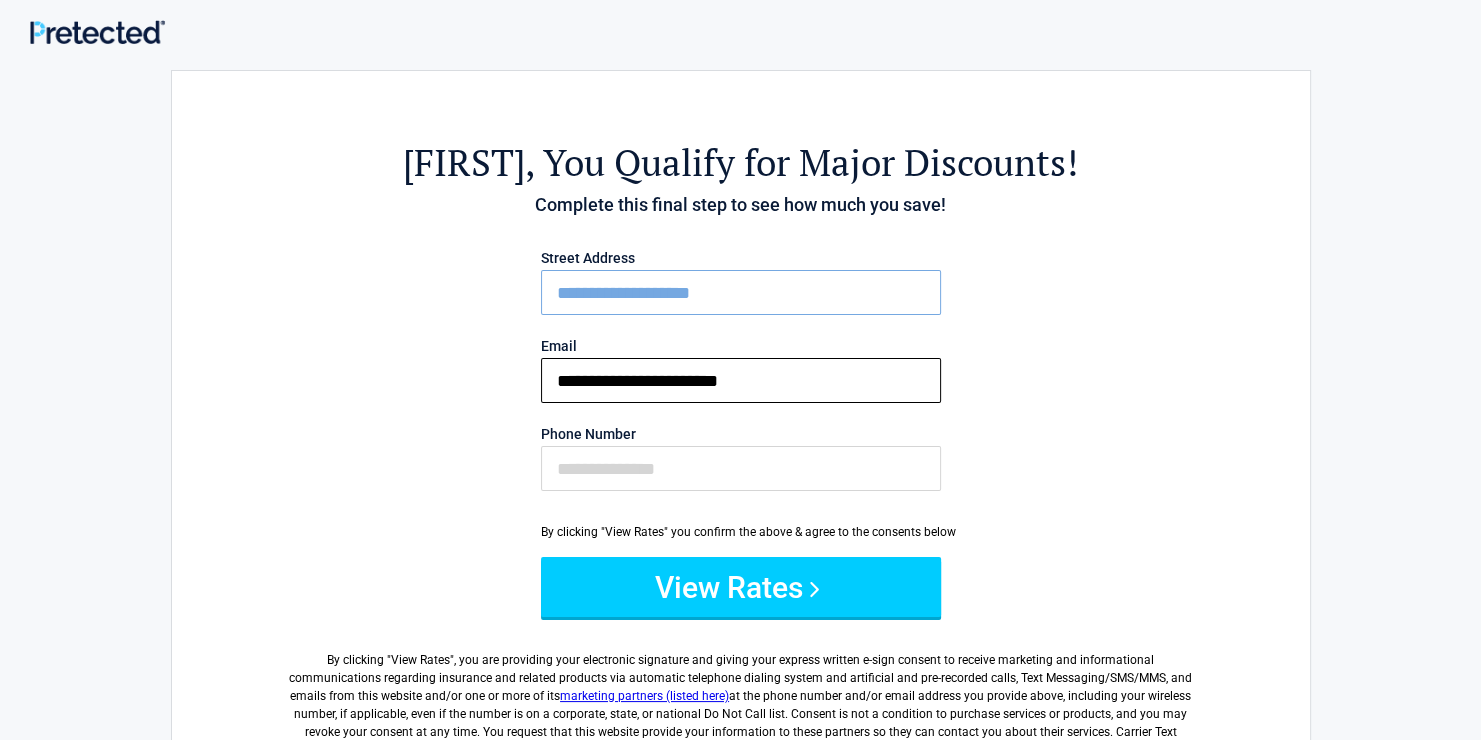 type on "**********" 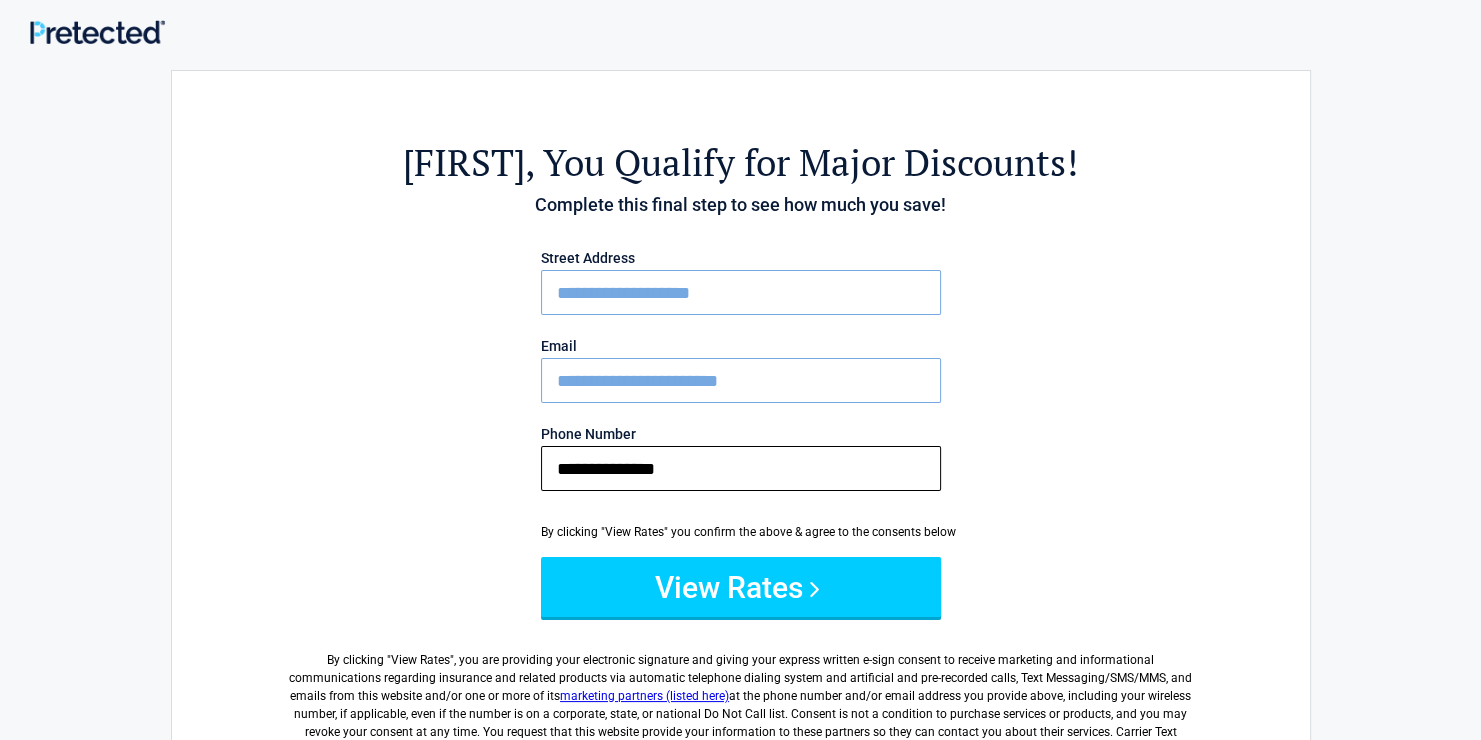 type on "**********" 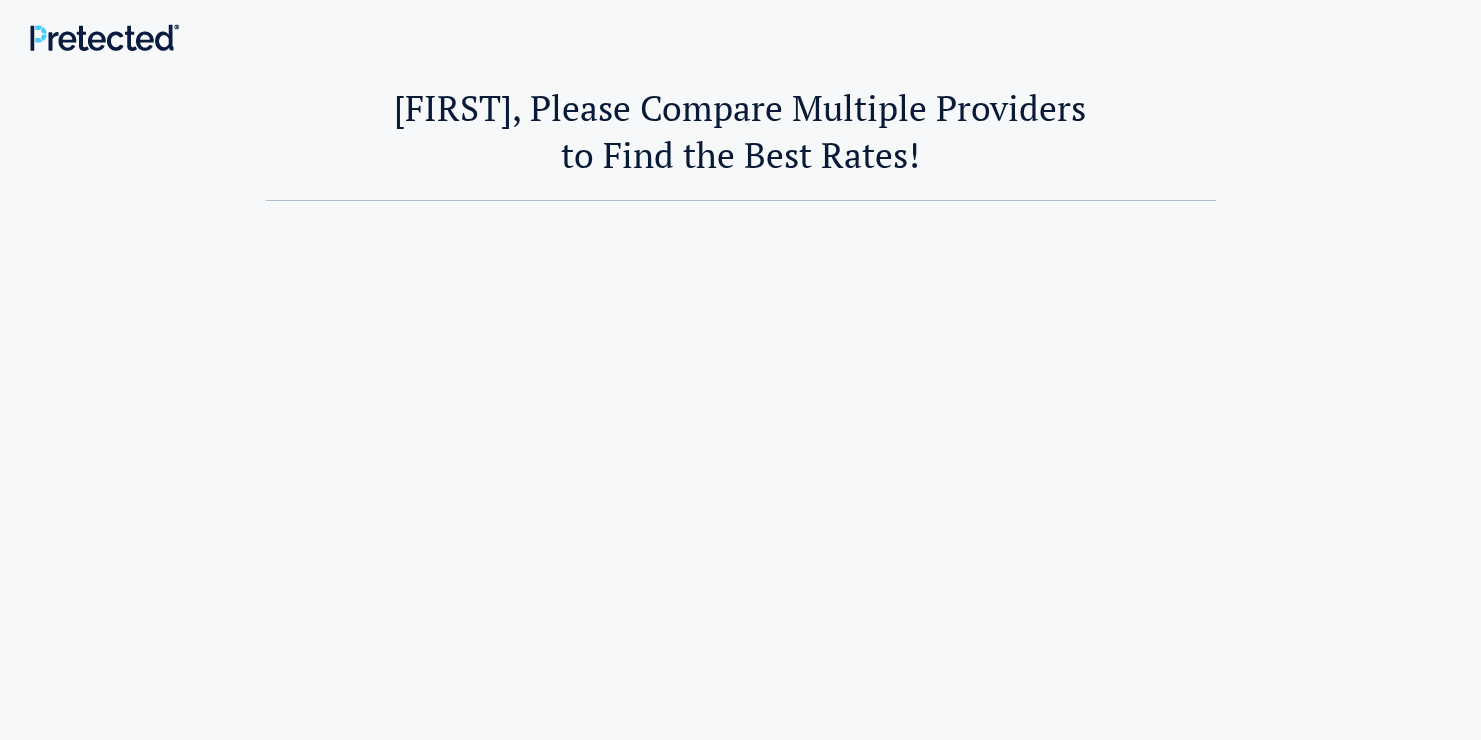 scroll, scrollTop: 0, scrollLeft: 0, axis: both 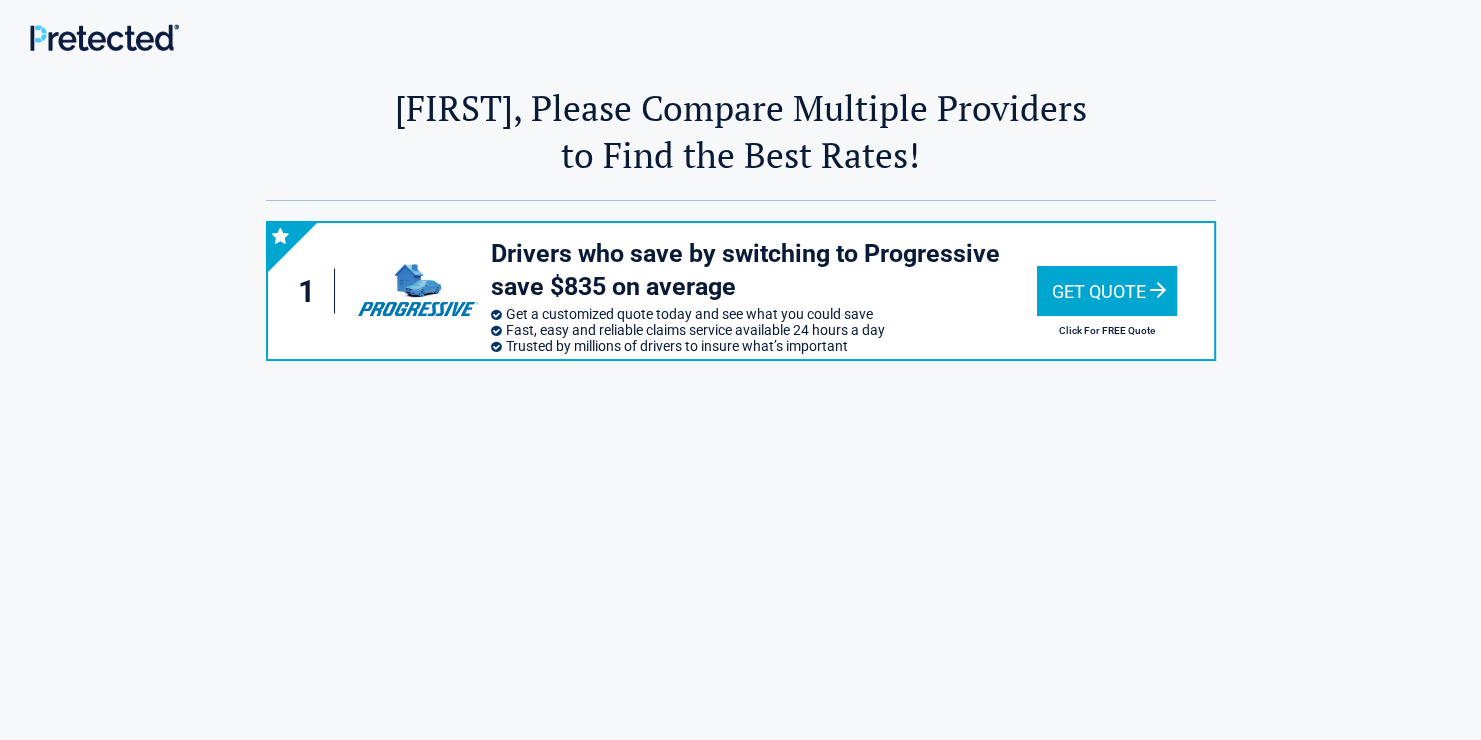 click on "Get Quote" at bounding box center [1107, 291] 